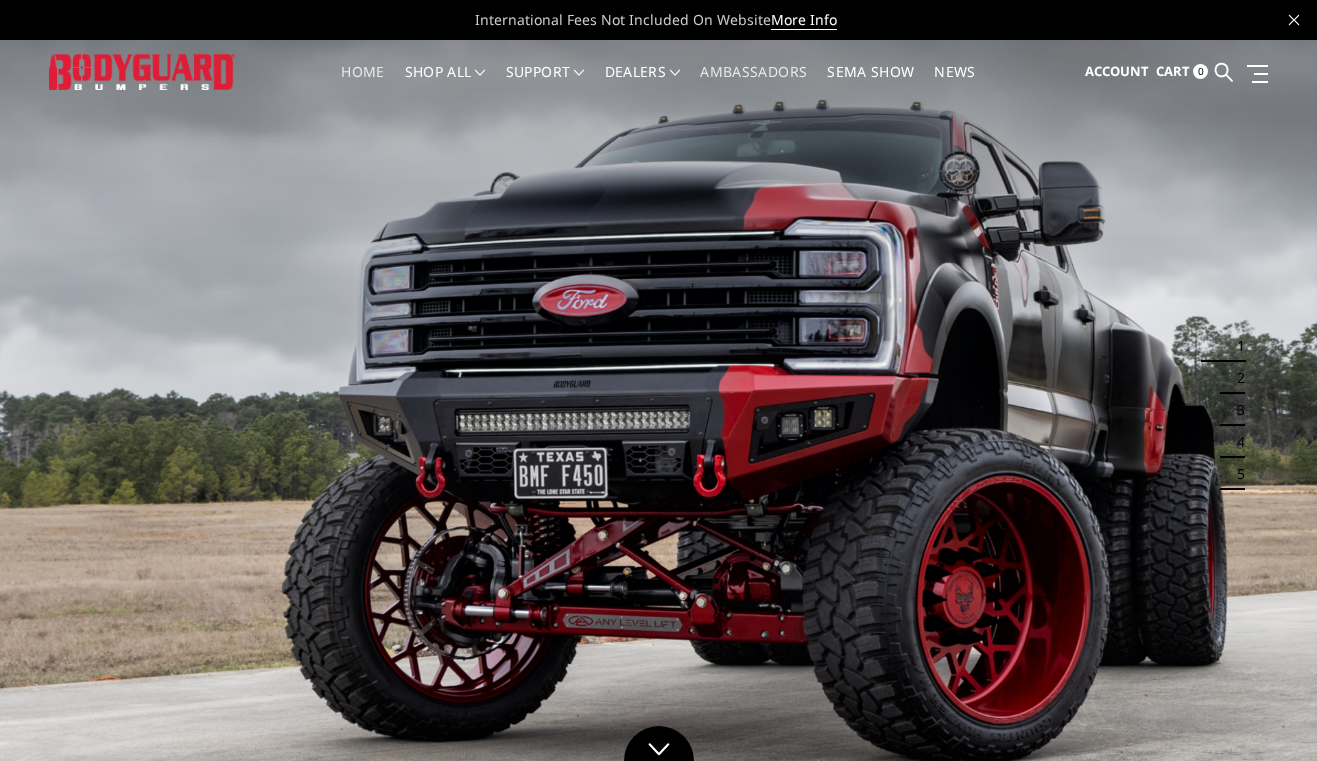 scroll, scrollTop: 0, scrollLeft: 0, axis: both 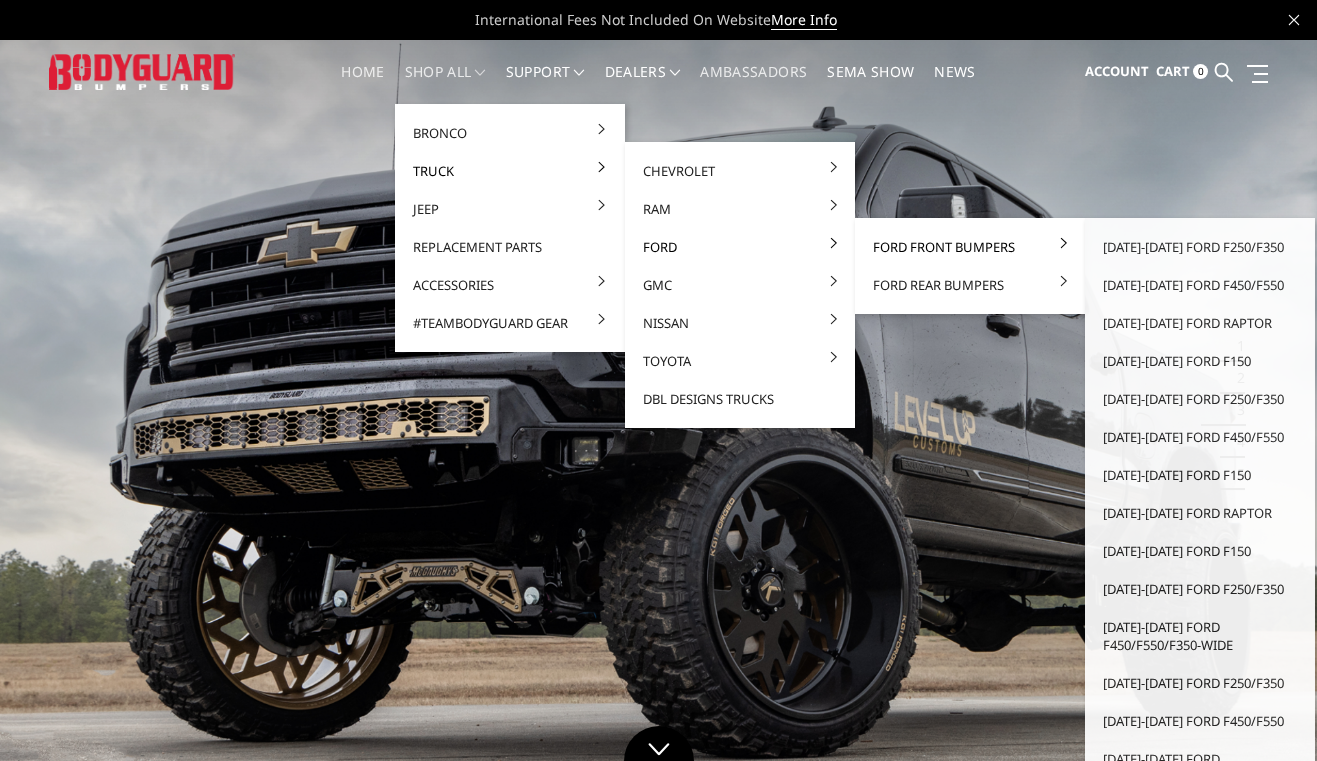 click on "Ford Front Bumpers" at bounding box center (970, 247) 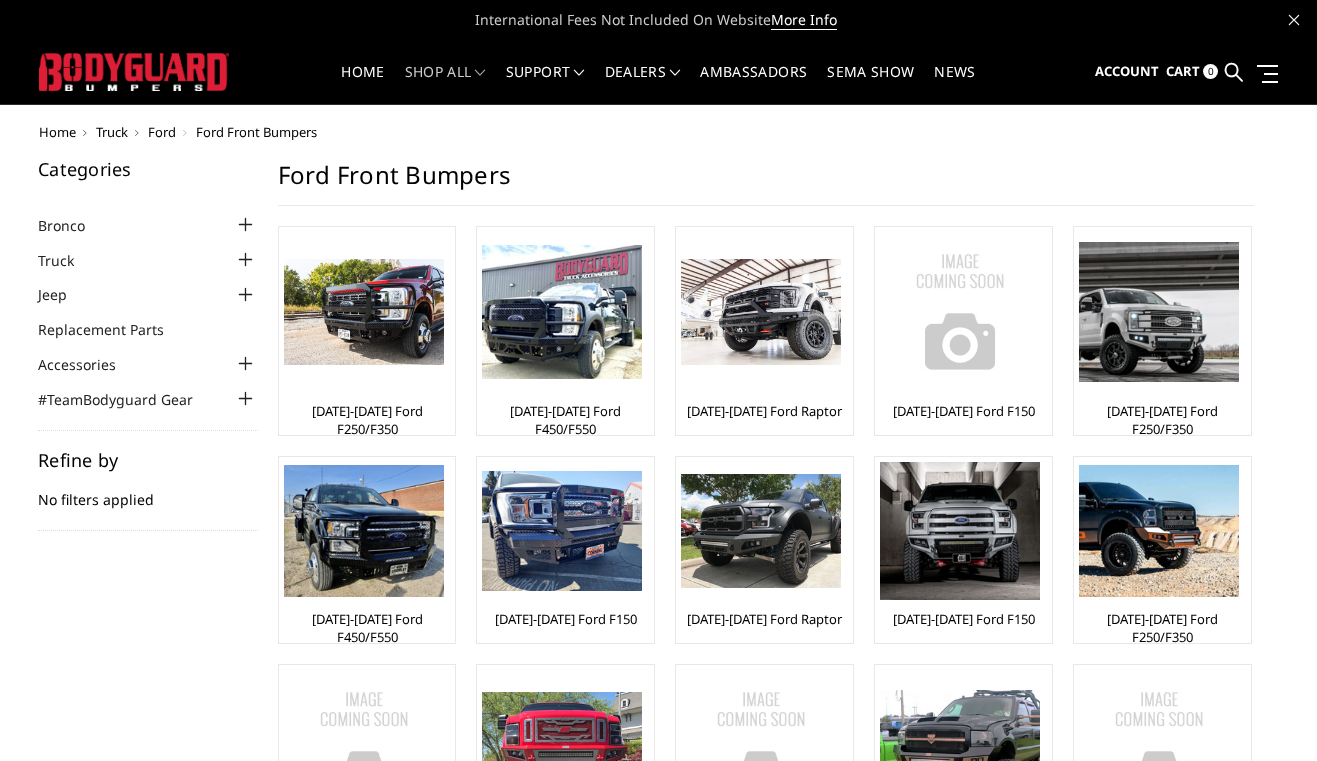scroll, scrollTop: 0, scrollLeft: 0, axis: both 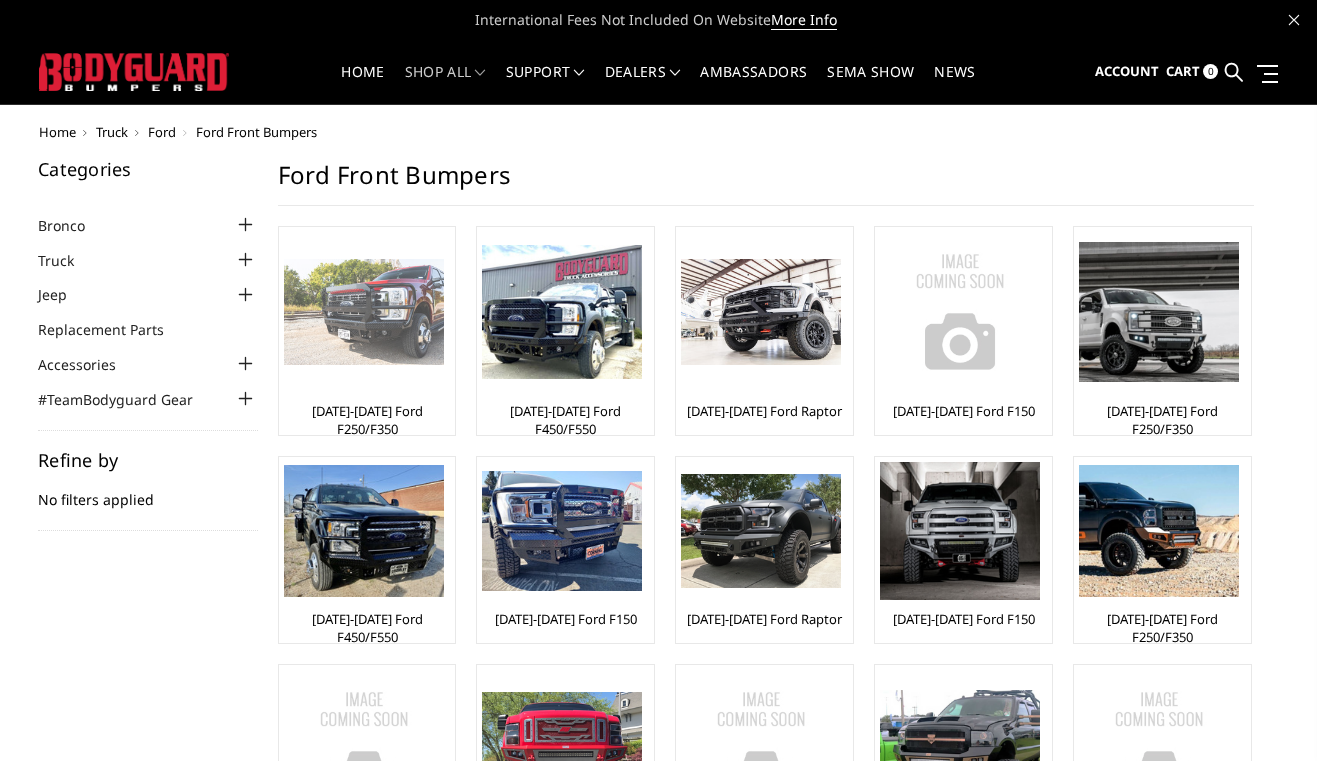 click at bounding box center (364, 312) 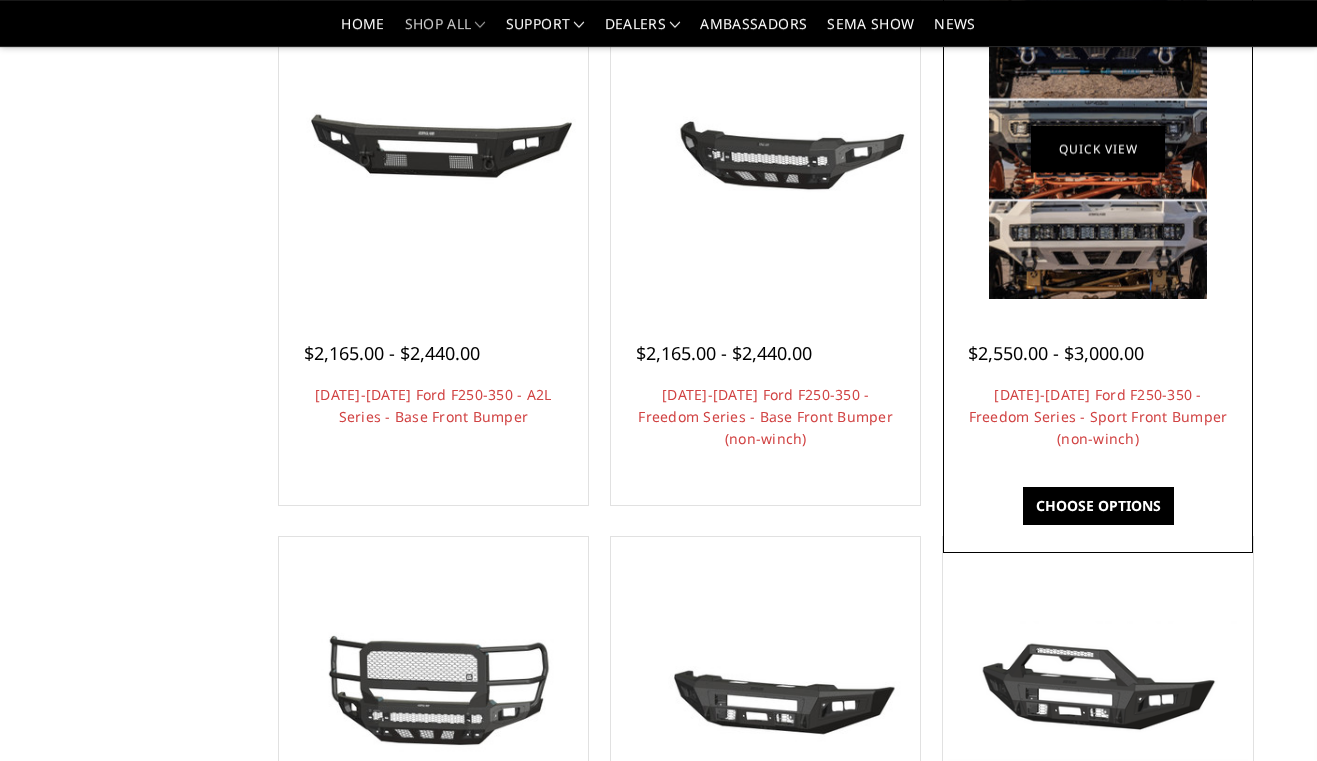 scroll, scrollTop: 756, scrollLeft: 0, axis: vertical 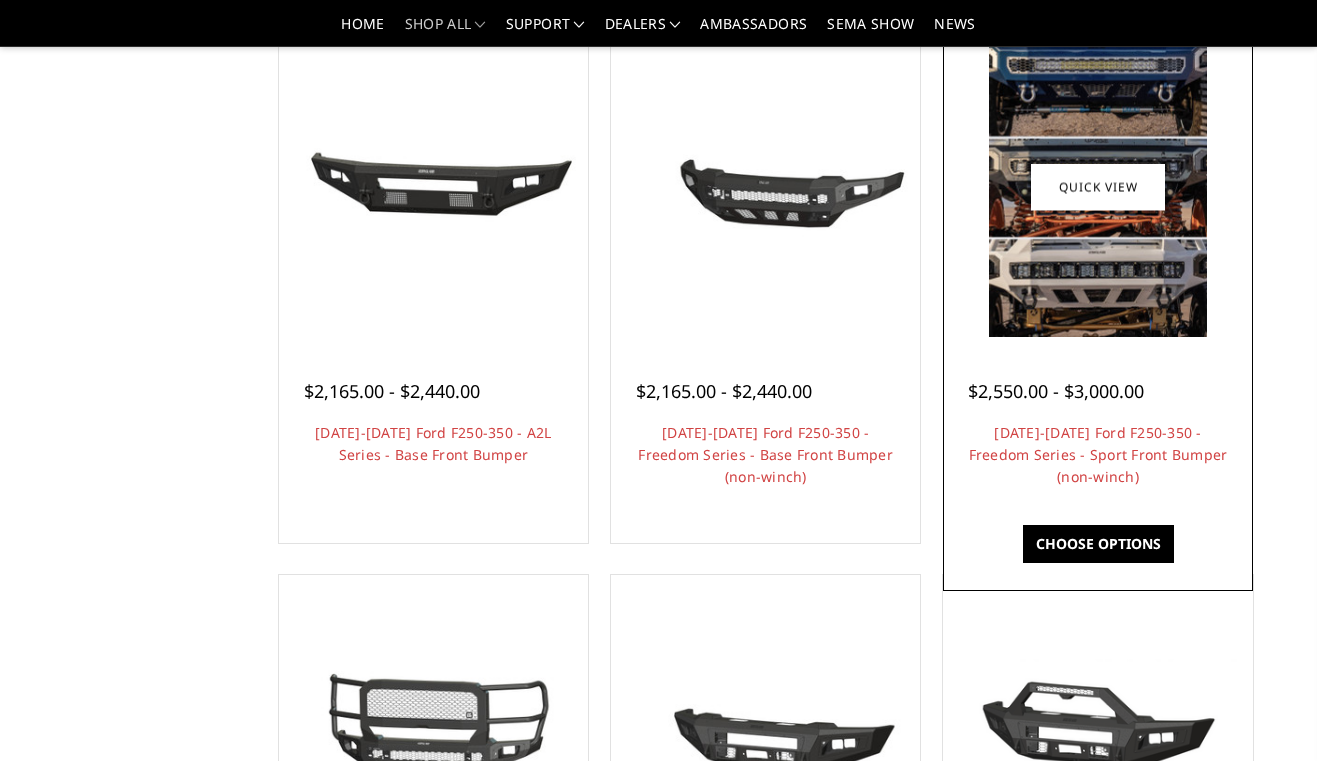 click on "$2,550.00 - $3,000.00" at bounding box center [1056, 391] 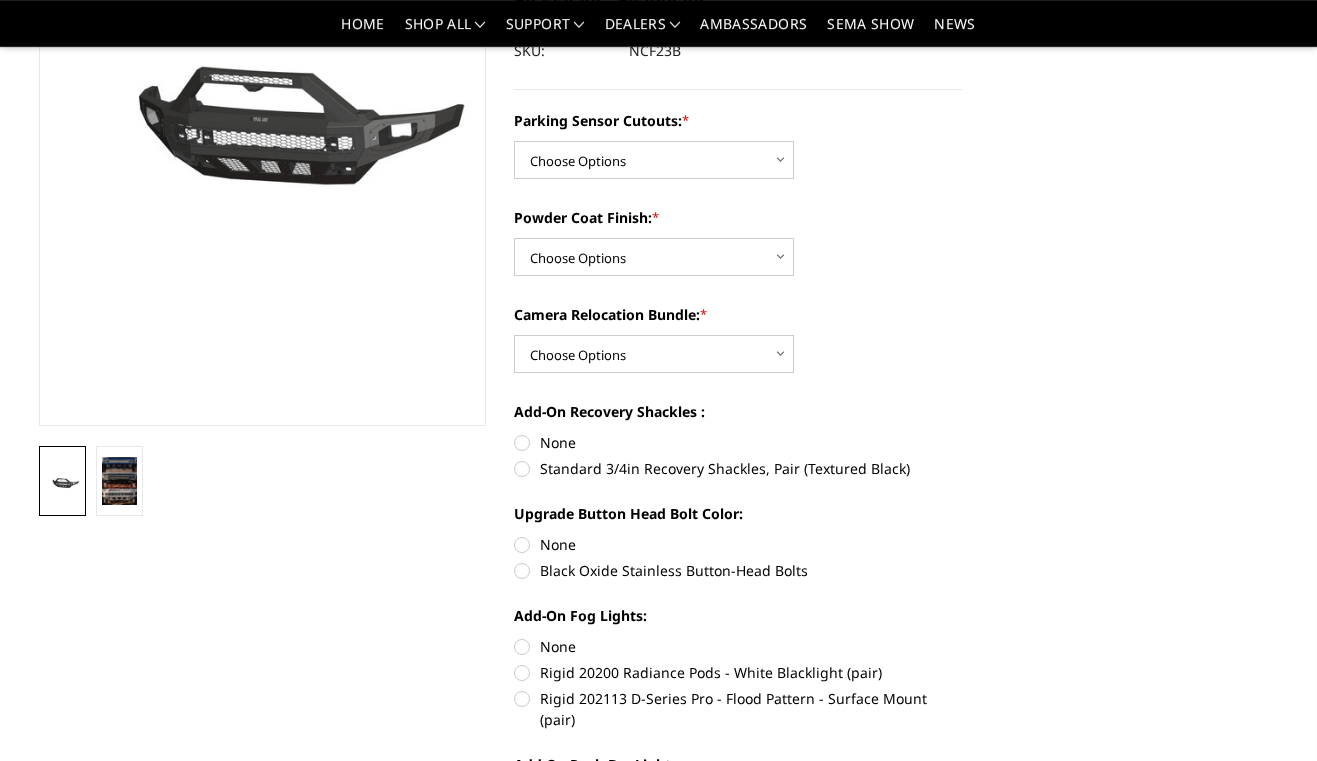 scroll, scrollTop: 432, scrollLeft: 0, axis: vertical 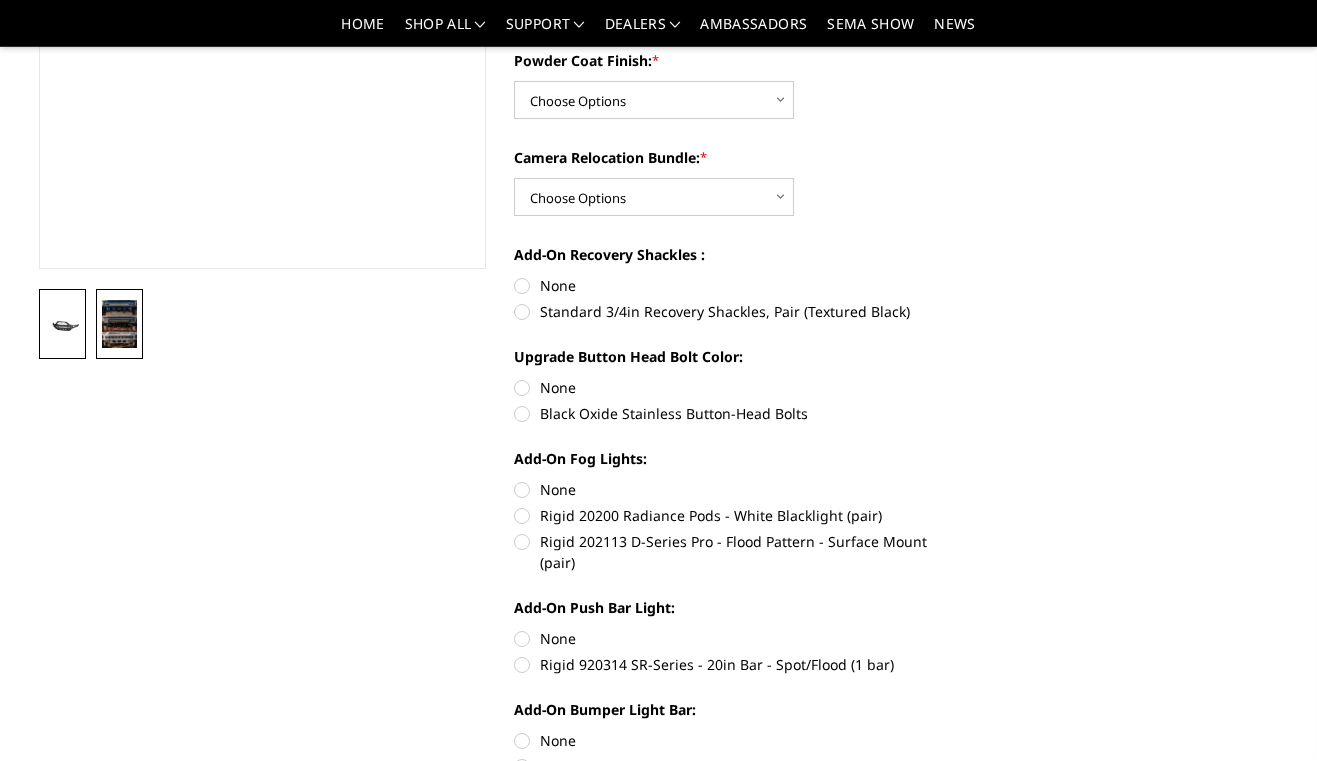 click at bounding box center (119, 324) 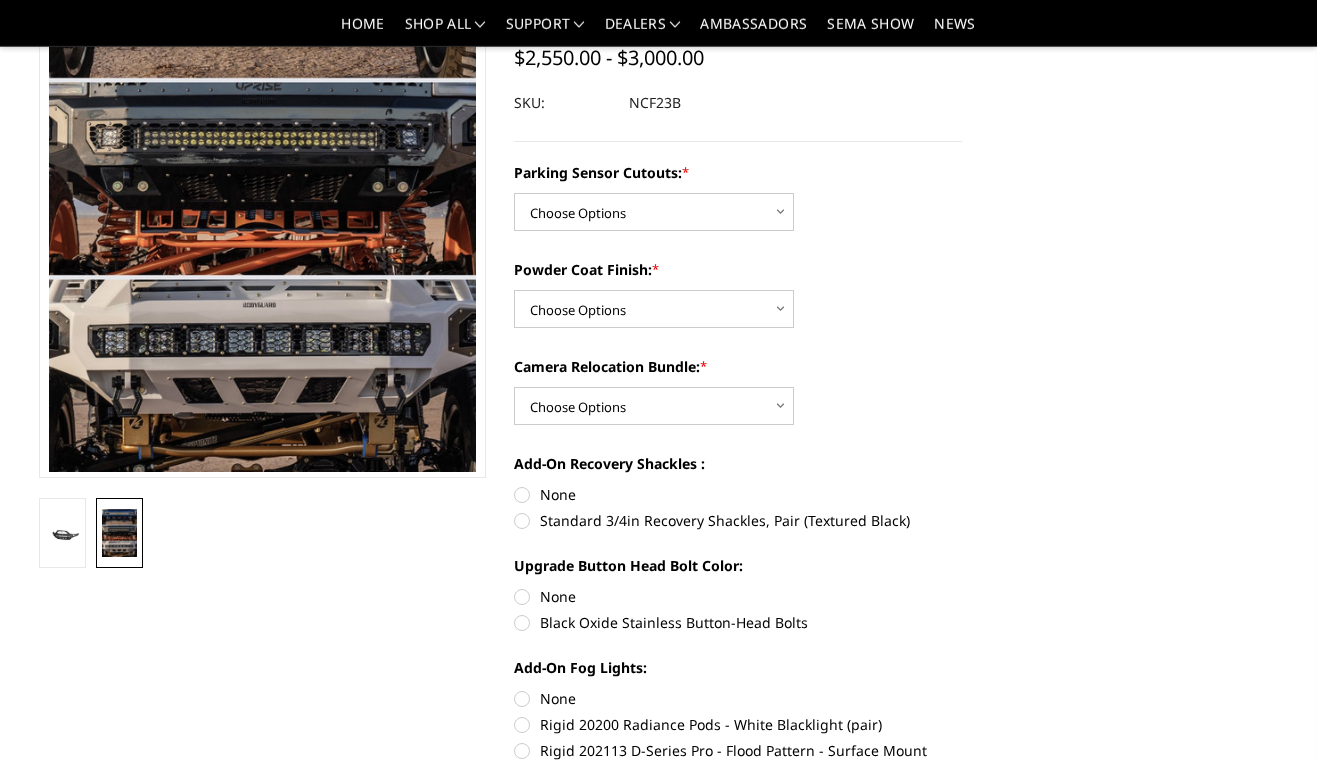 scroll, scrollTop: 432, scrollLeft: 0, axis: vertical 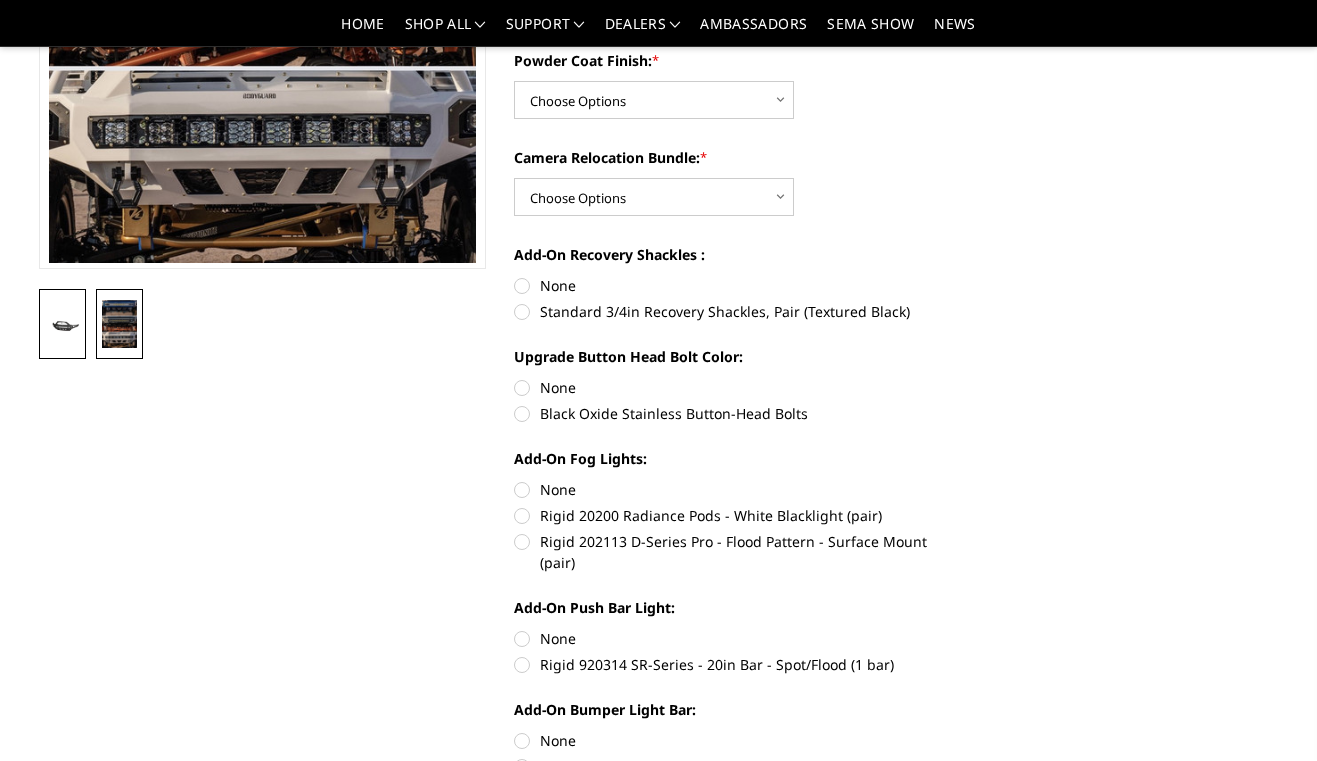 click at bounding box center (62, 326) 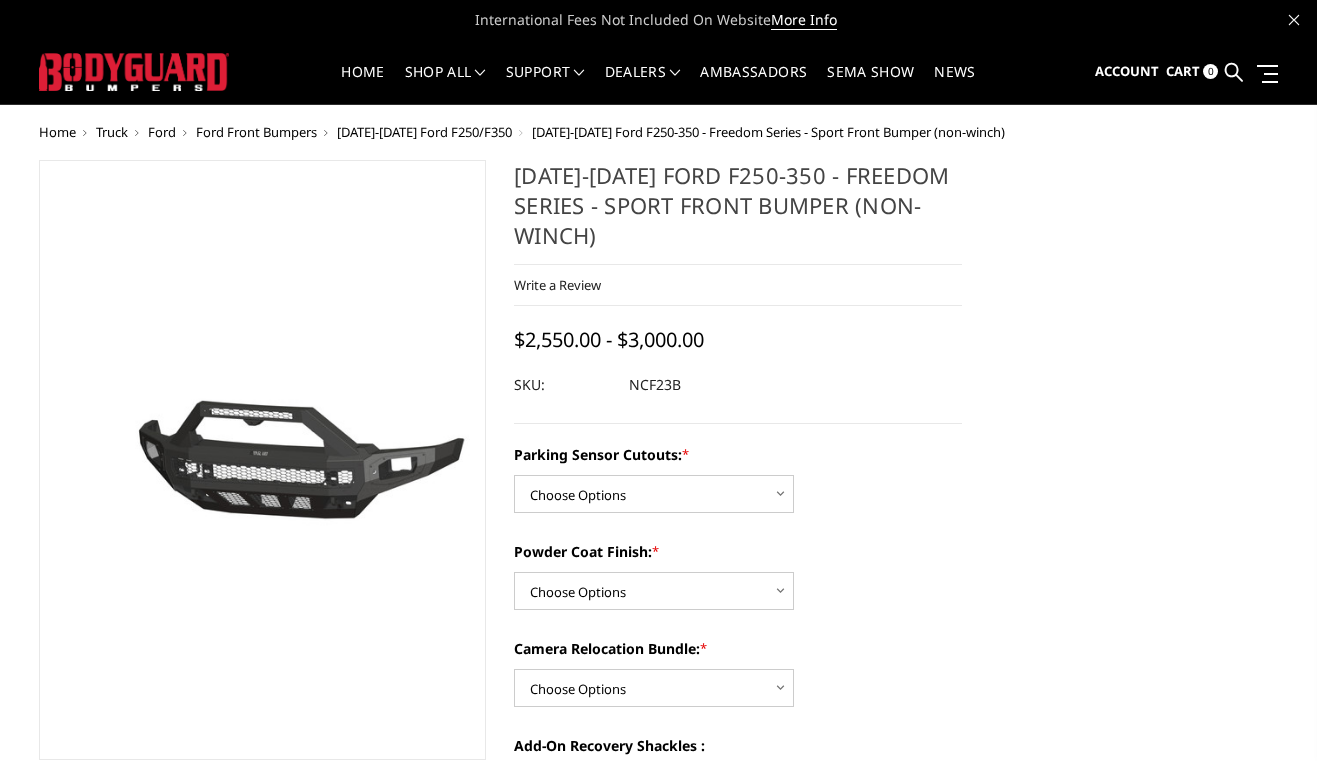 scroll, scrollTop: 0, scrollLeft: 0, axis: both 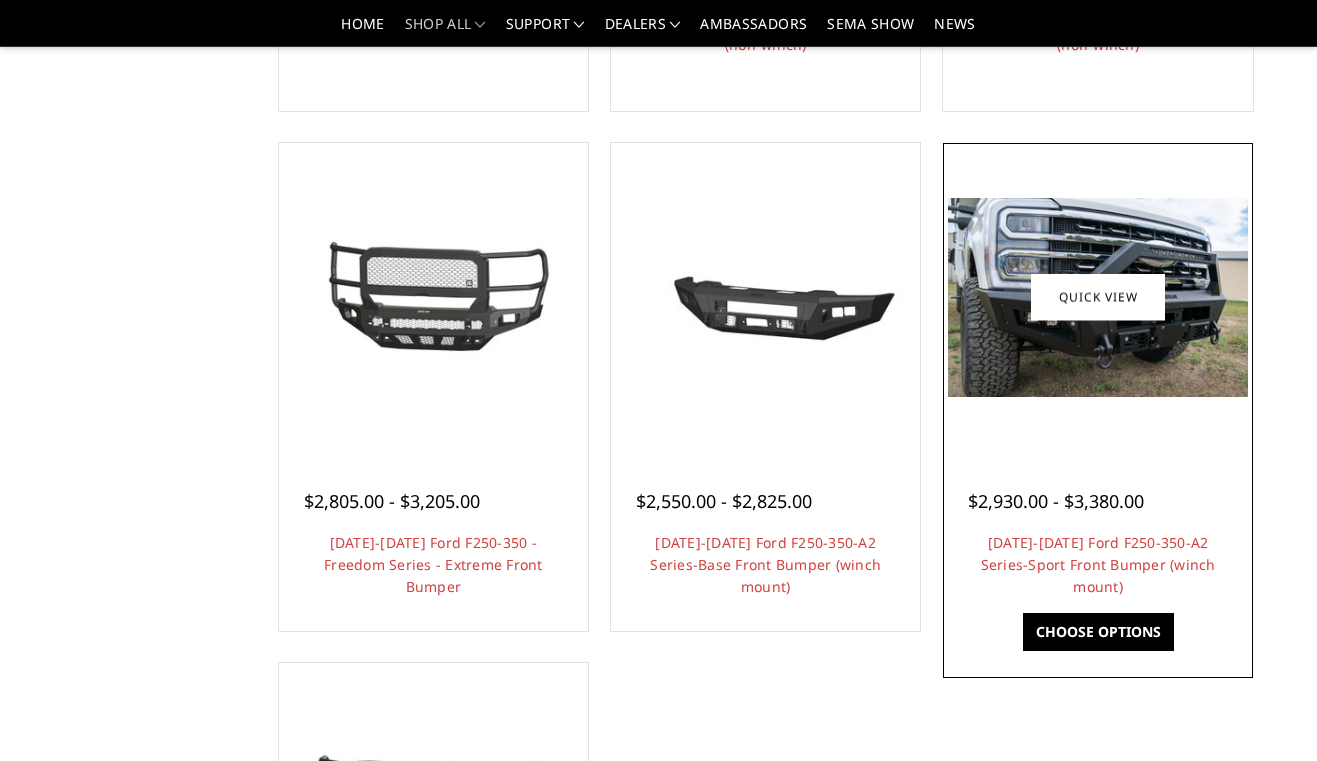 click at bounding box center (1097, 297) 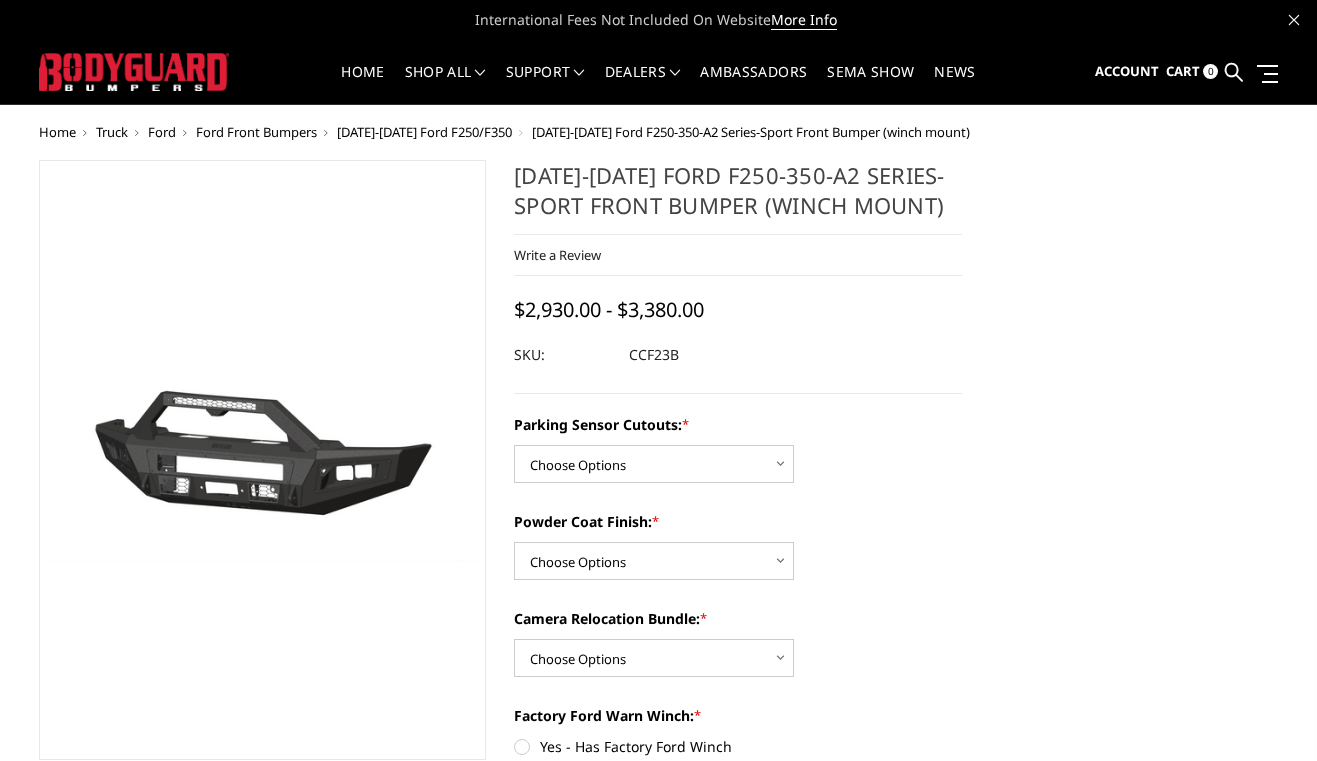 scroll, scrollTop: 108, scrollLeft: 0, axis: vertical 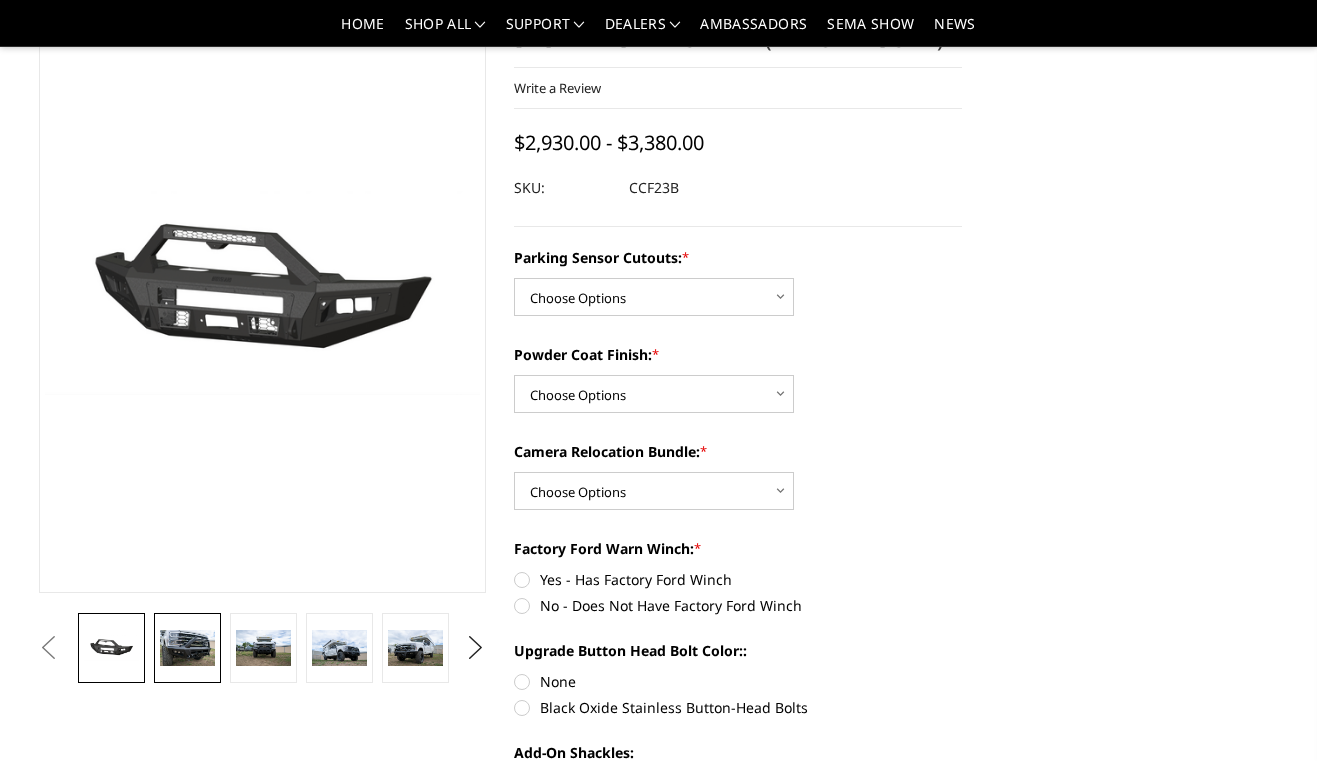 click at bounding box center (187, 648) 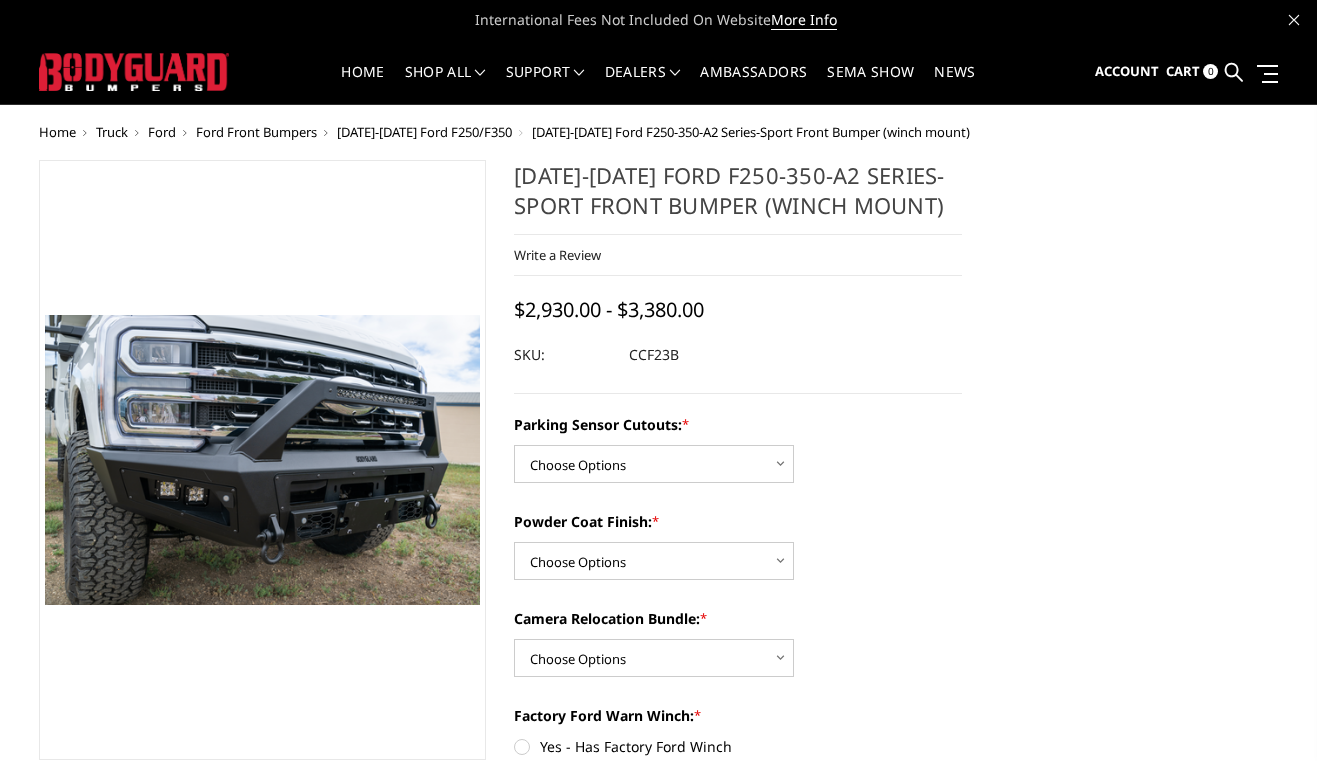scroll, scrollTop: 108, scrollLeft: 0, axis: vertical 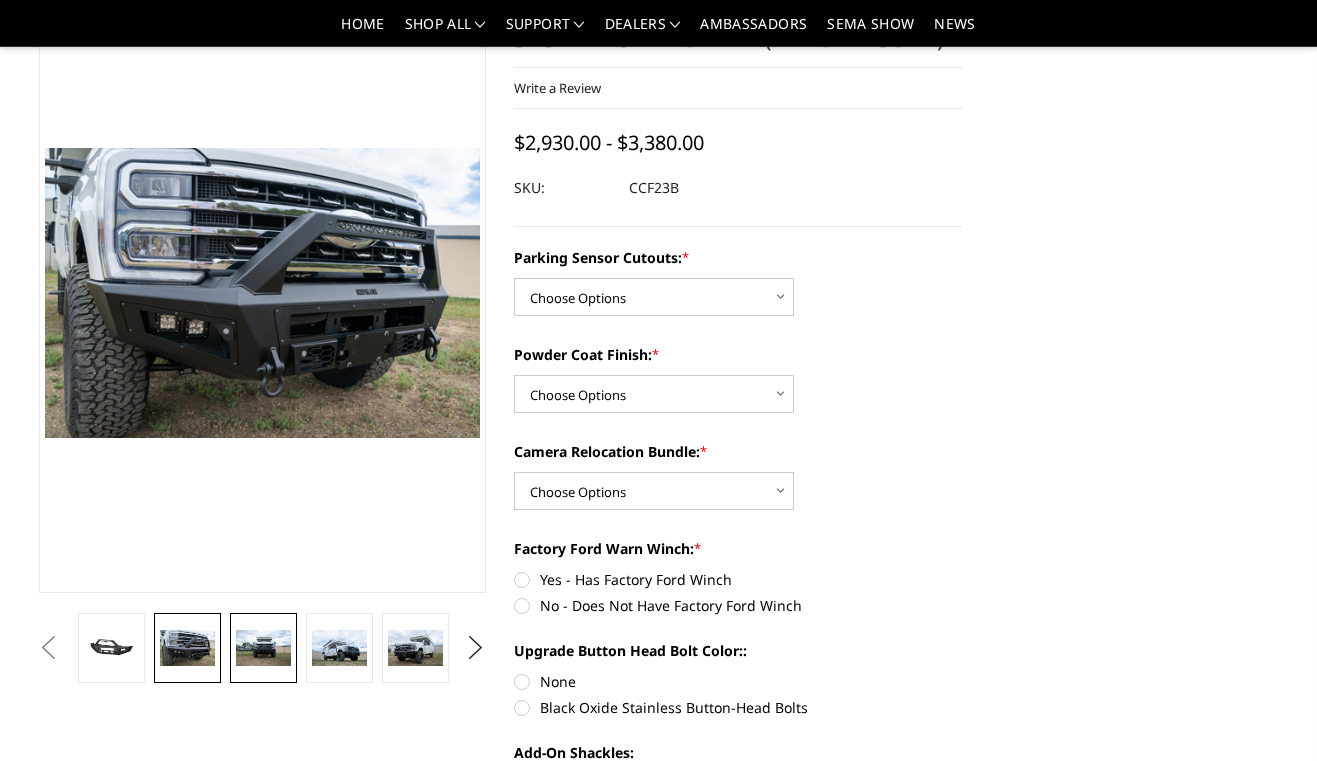 click at bounding box center [263, 648] 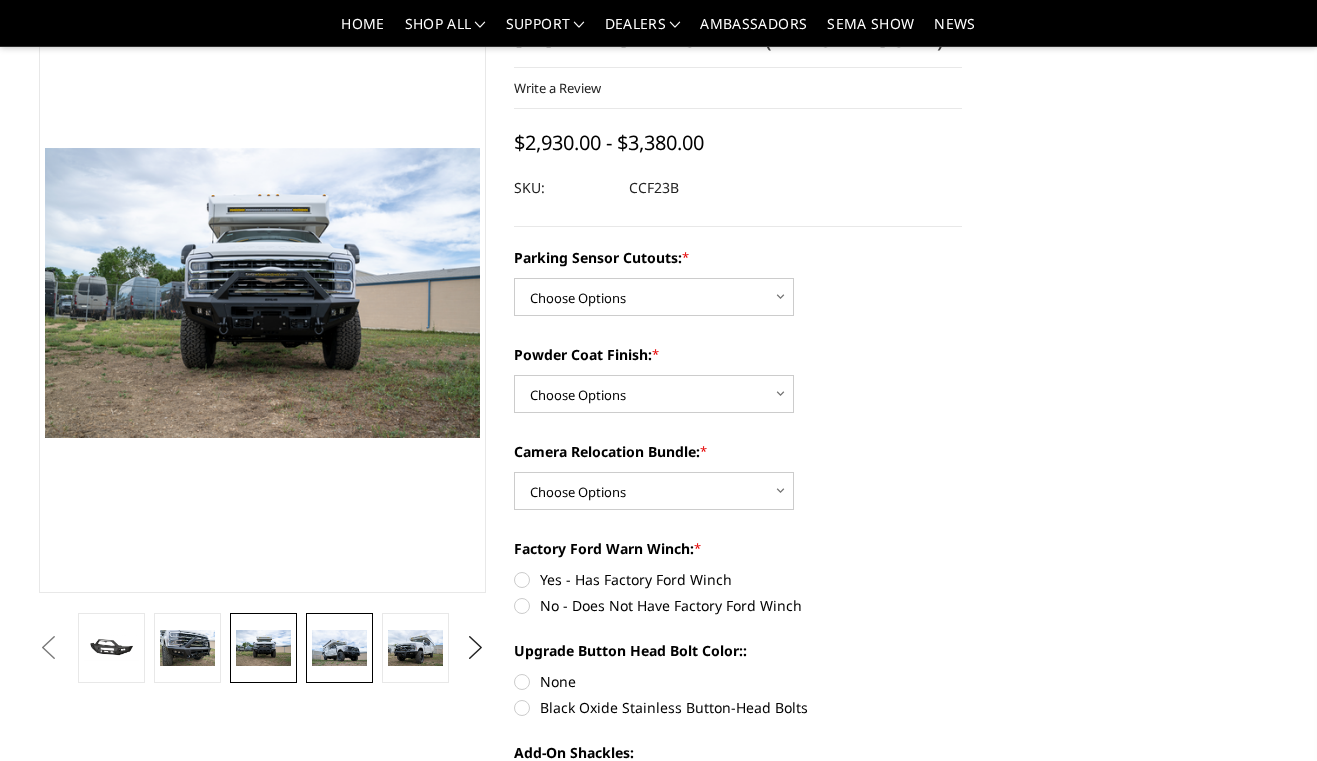 click at bounding box center [339, 648] 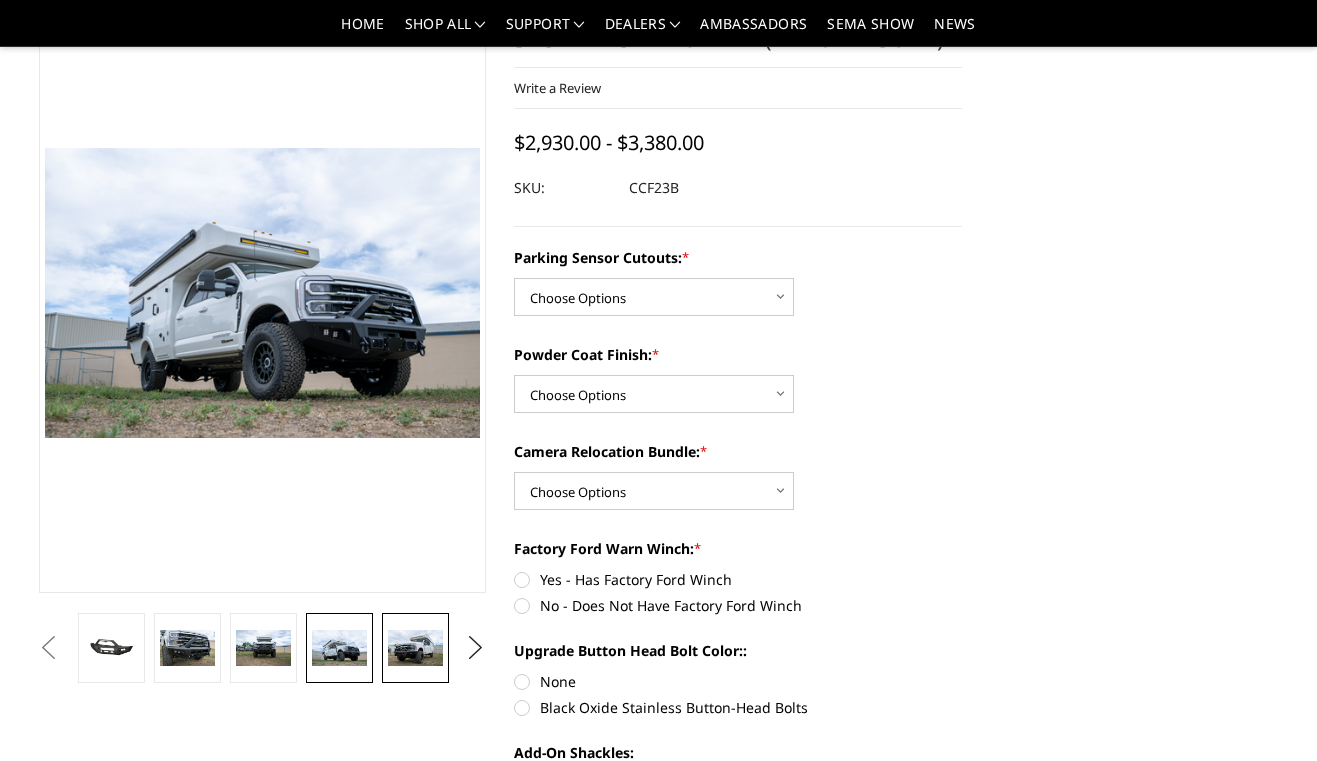 click at bounding box center [415, 648] 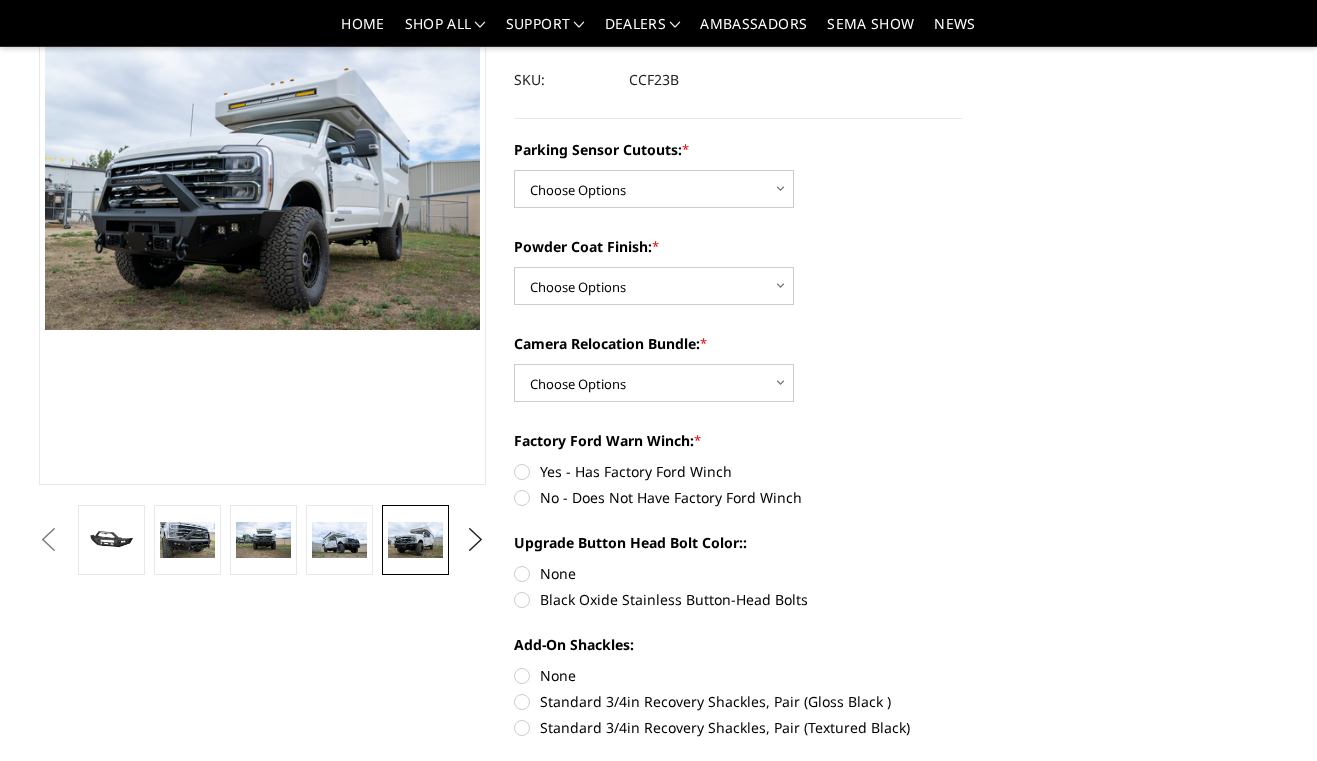 scroll, scrollTop: 324, scrollLeft: 0, axis: vertical 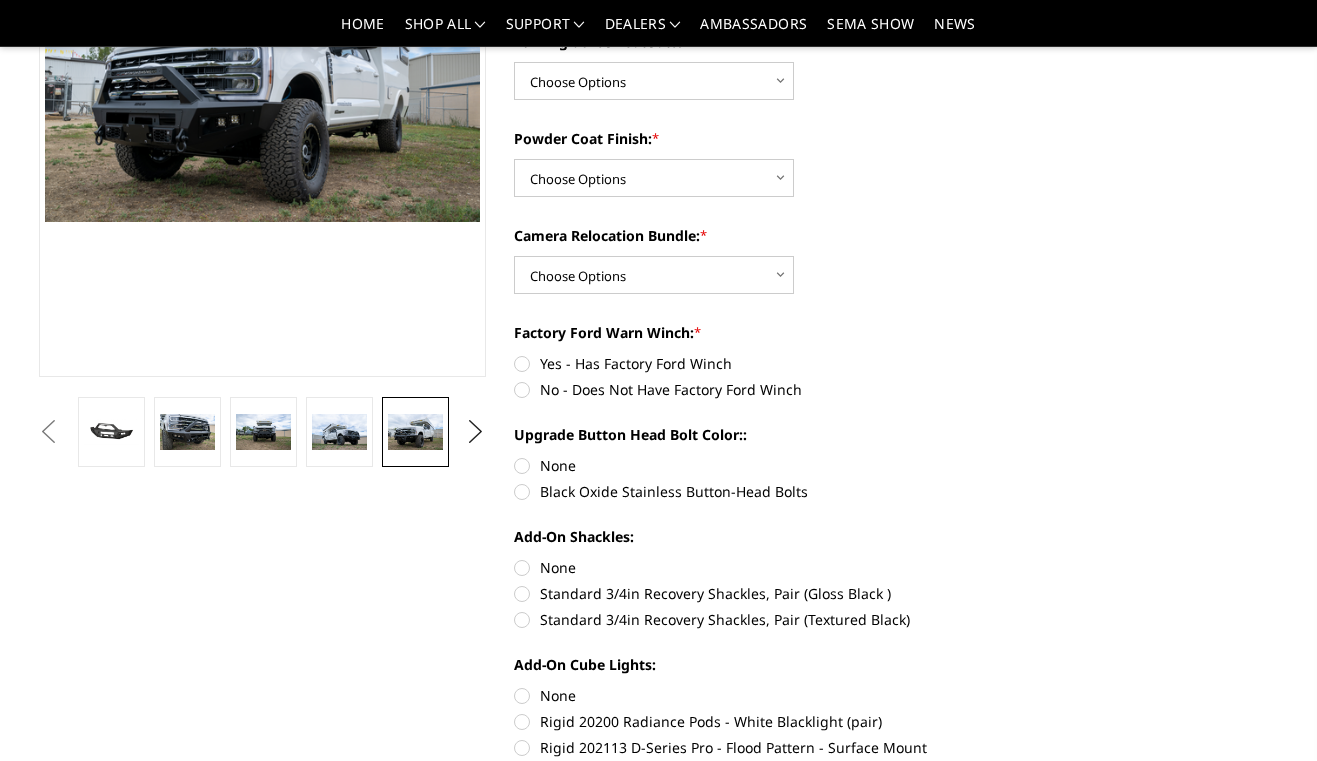 click on "Yes - Has Factory Ford Winch" at bounding box center (738, 363) 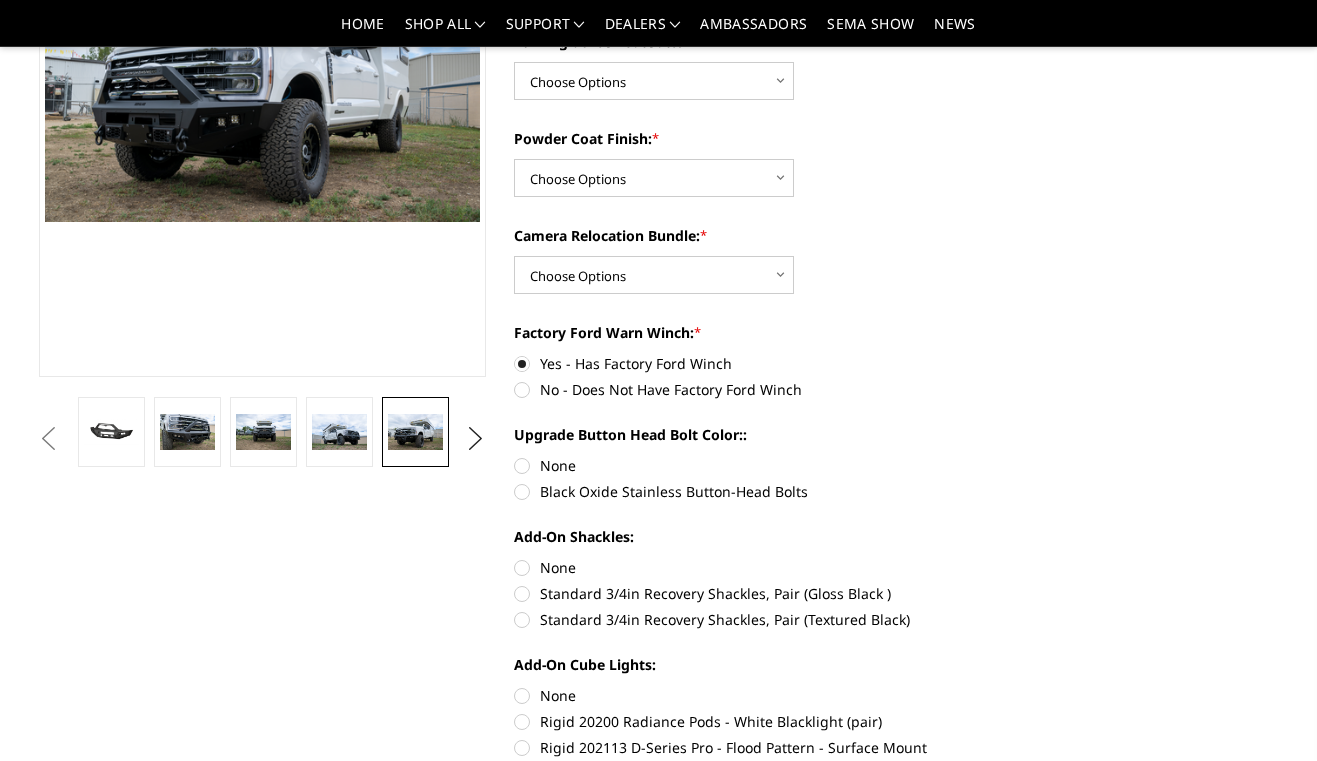 click on "No - Does Not Have Factory Ford Winch" at bounding box center (738, 389) 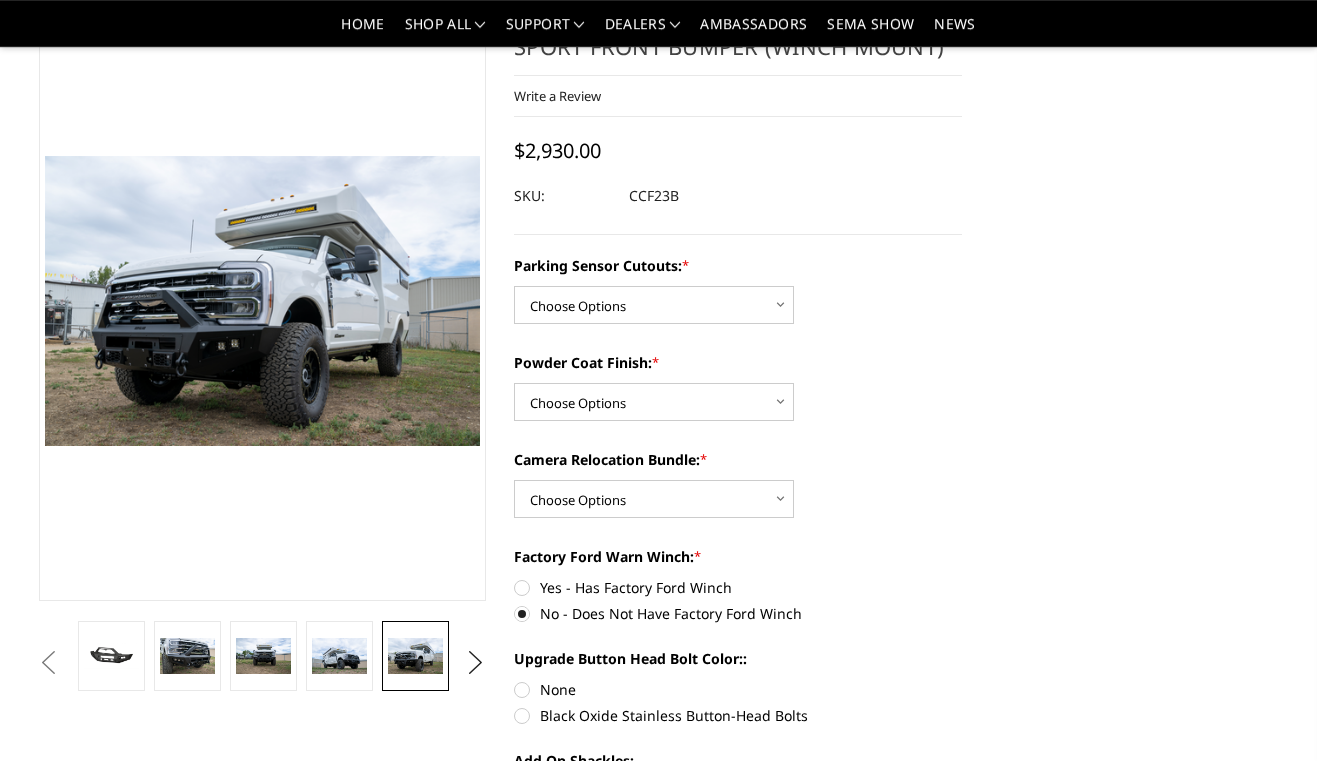 scroll, scrollTop: 0, scrollLeft: 0, axis: both 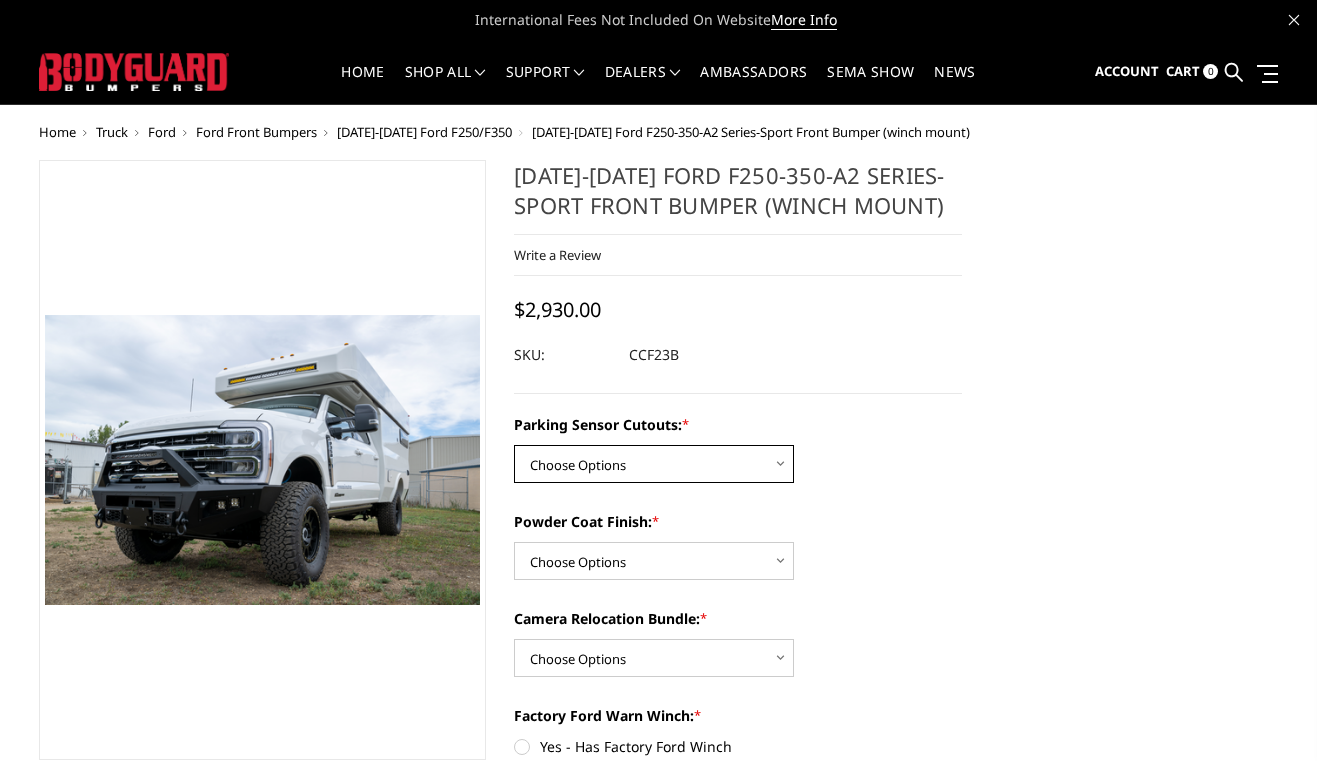 select on "2611" 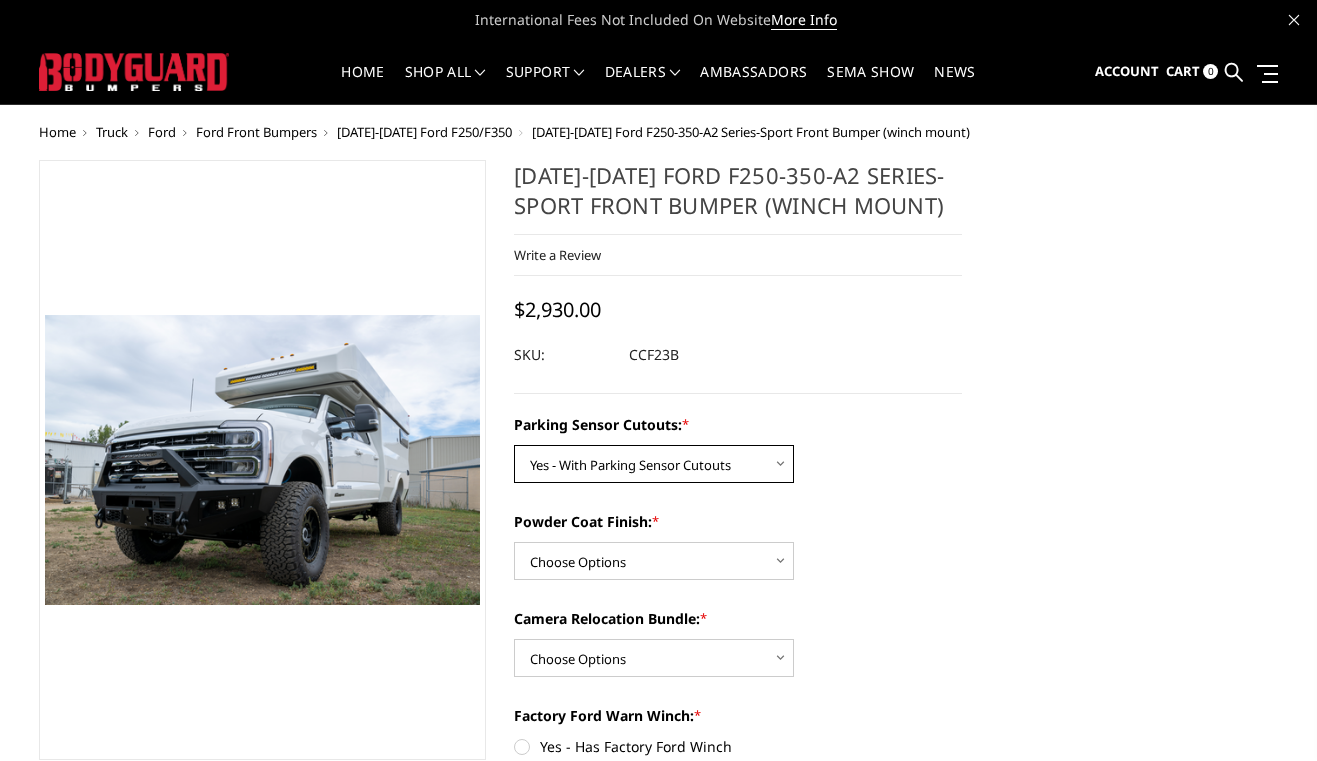 click on "Yes - With Parking Sensor Cutouts" at bounding box center (0, 0) 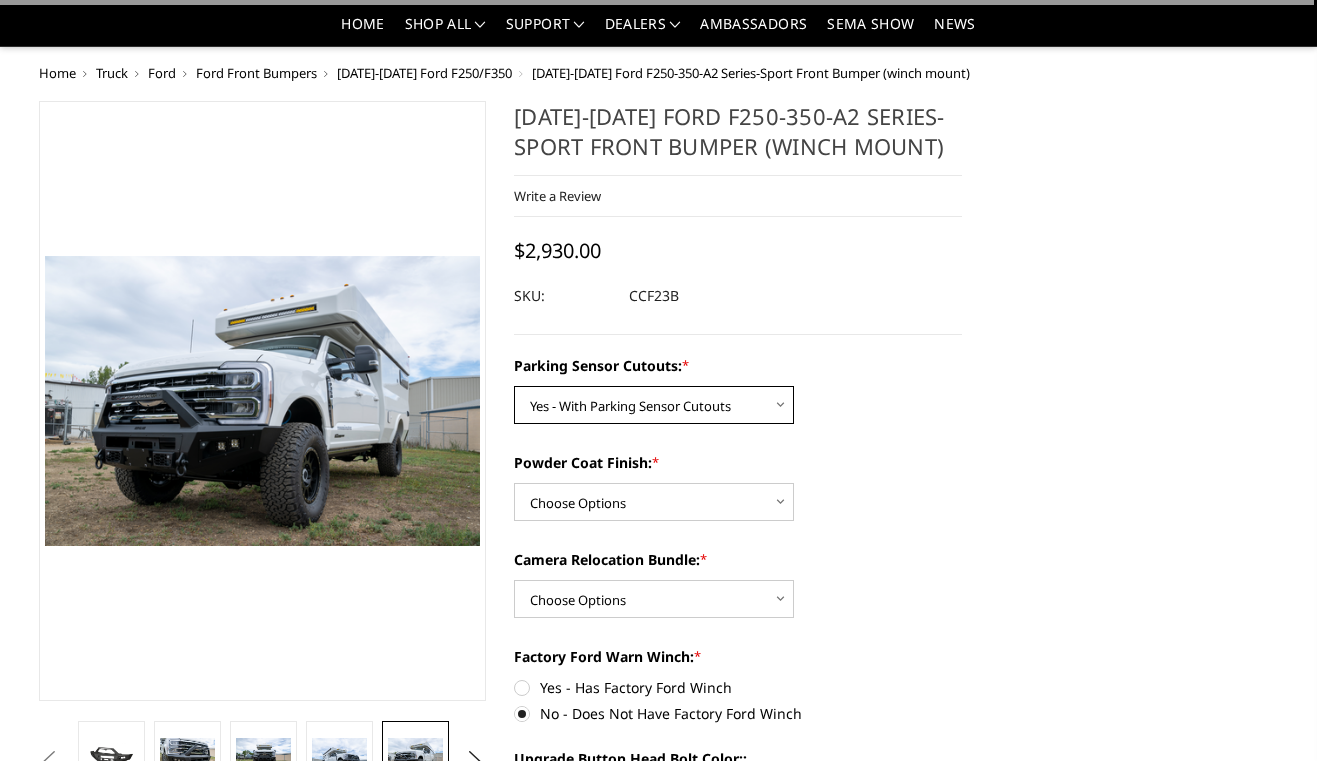 scroll, scrollTop: 108, scrollLeft: 0, axis: vertical 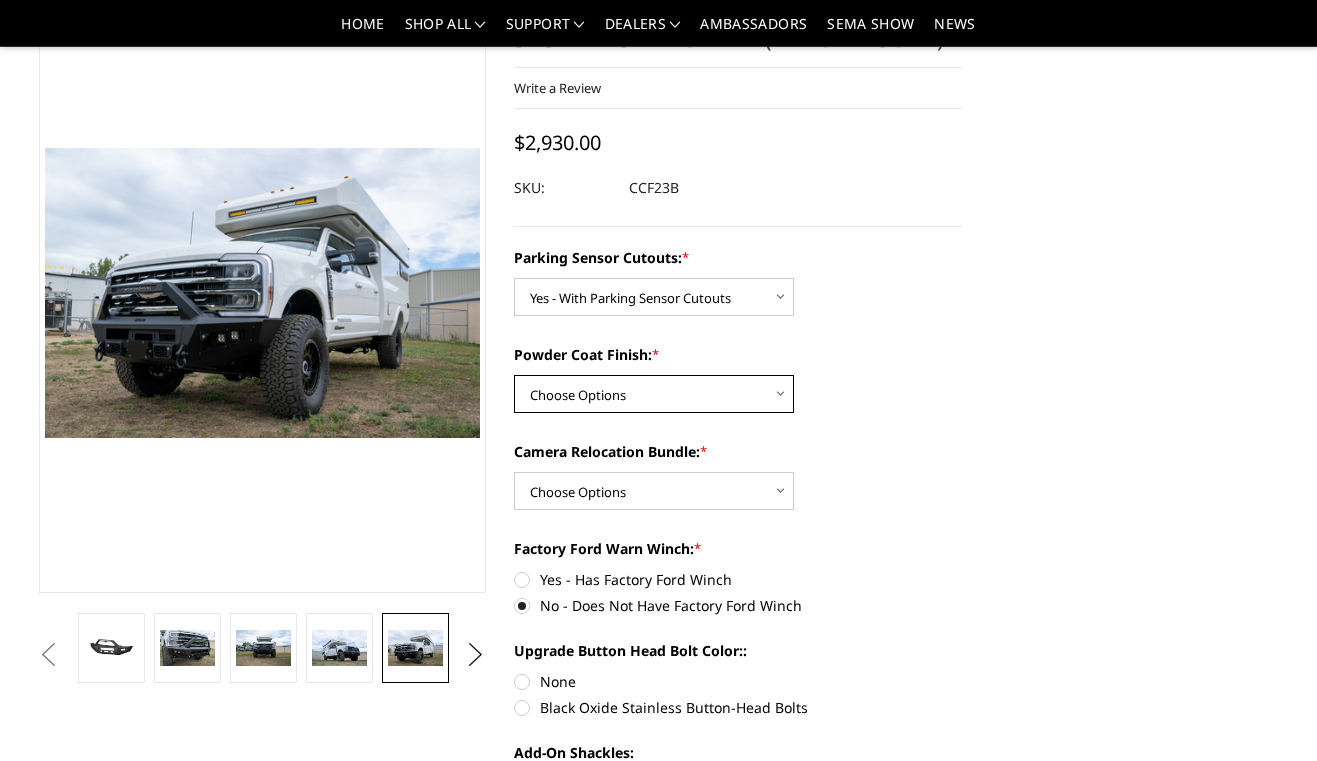 select on "2613" 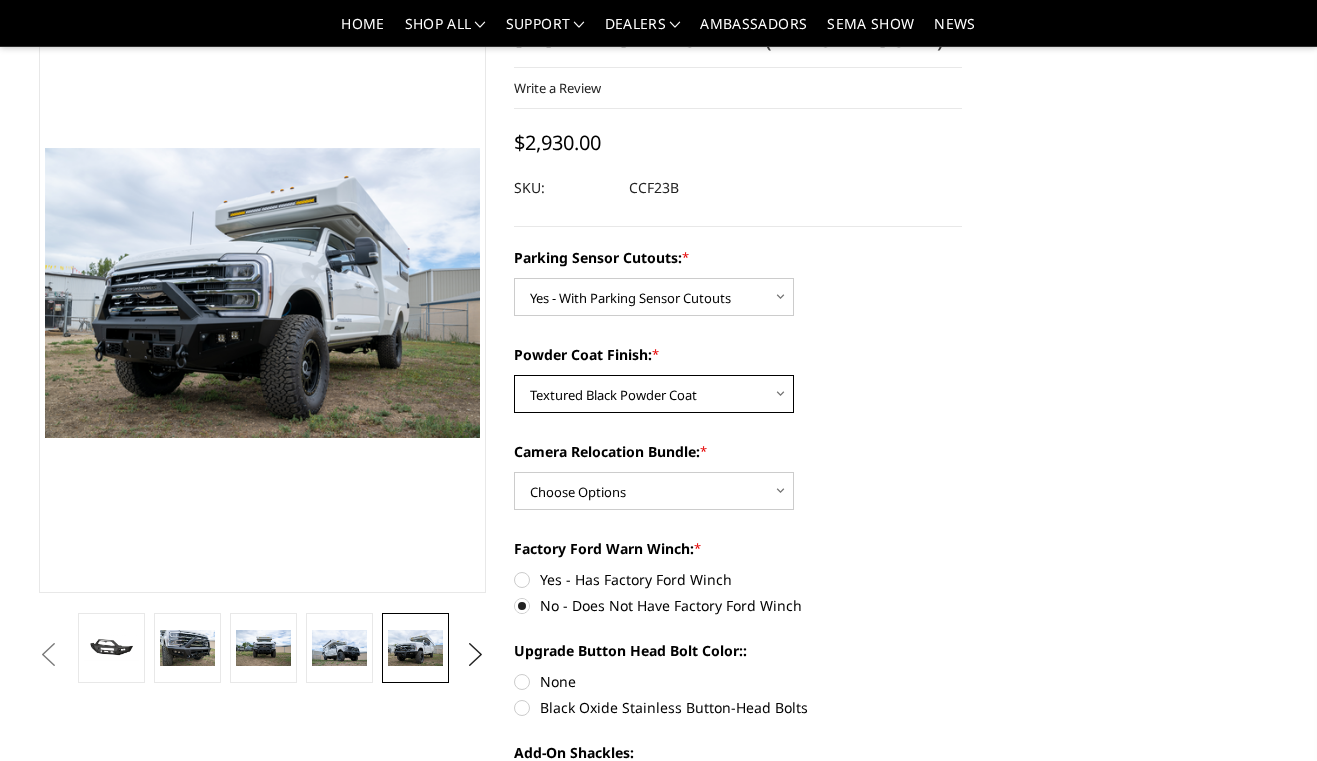 click on "Textured Black Powder Coat" at bounding box center (0, 0) 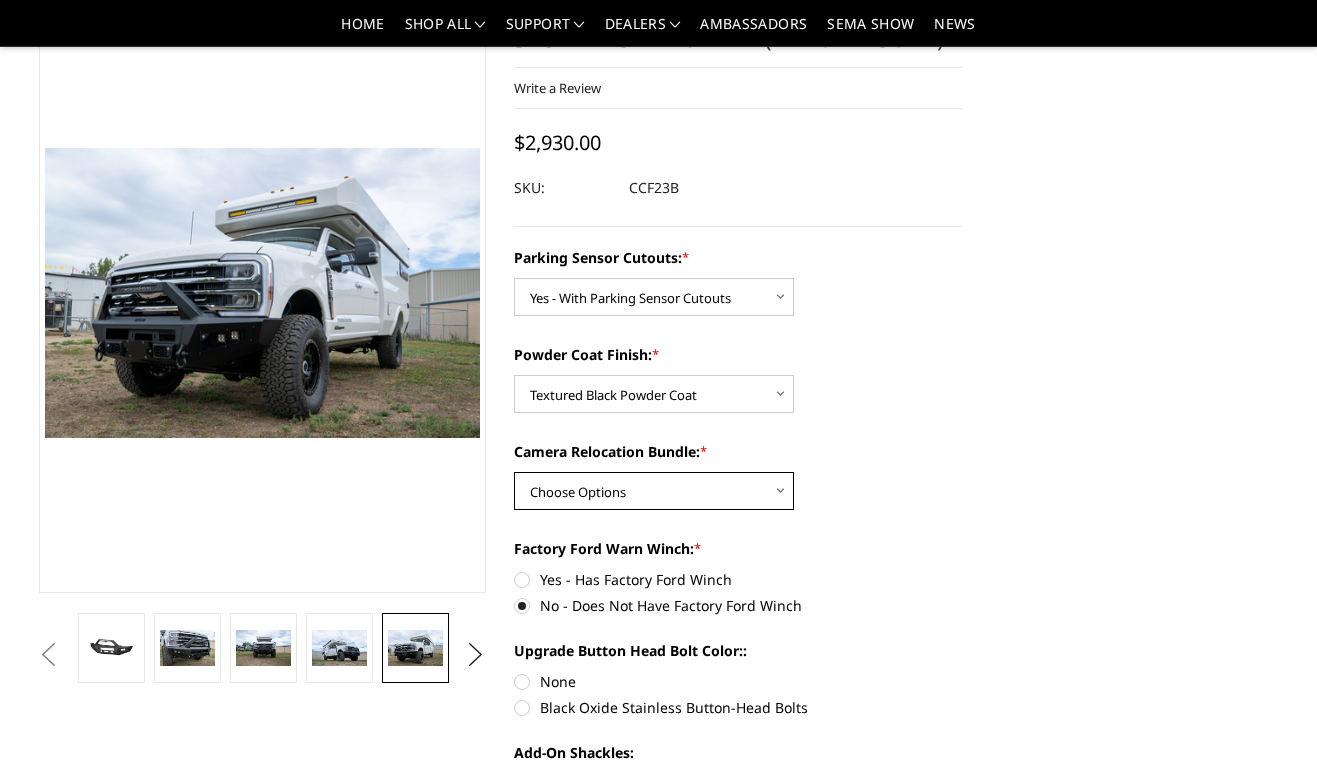 click on "Choose Options
WITH Camera Relocation Bundle
WITHOUT Camera Relocation Bundle" at bounding box center (654, 491) 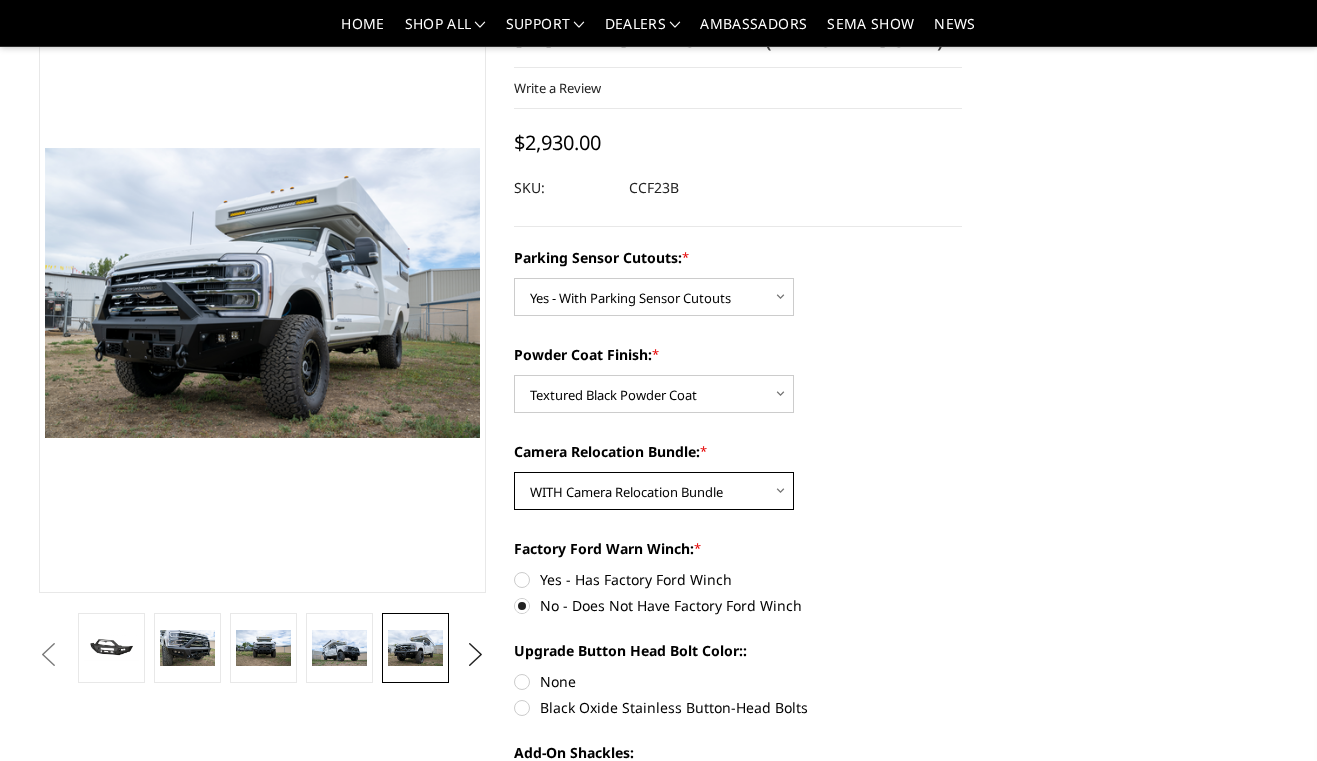 click on "WITH Camera Relocation Bundle" at bounding box center (0, 0) 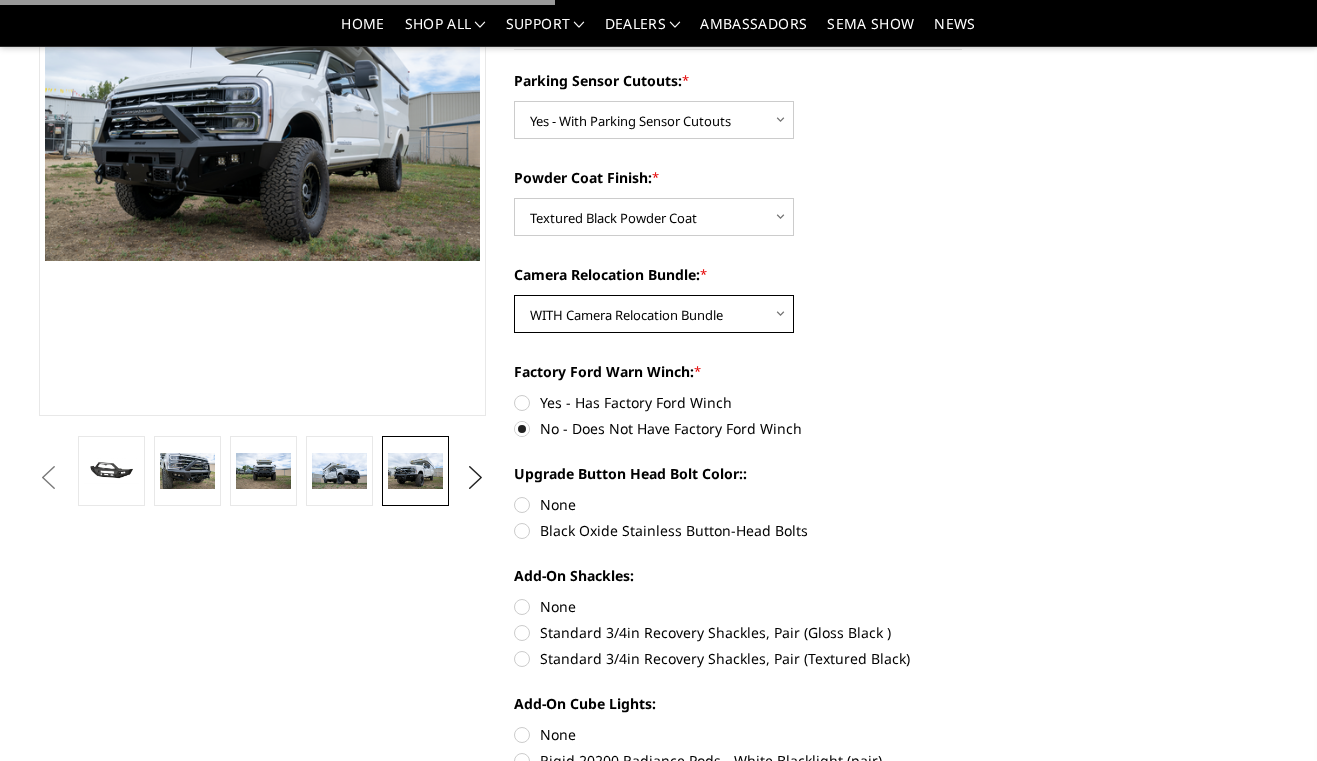 scroll, scrollTop: 324, scrollLeft: 0, axis: vertical 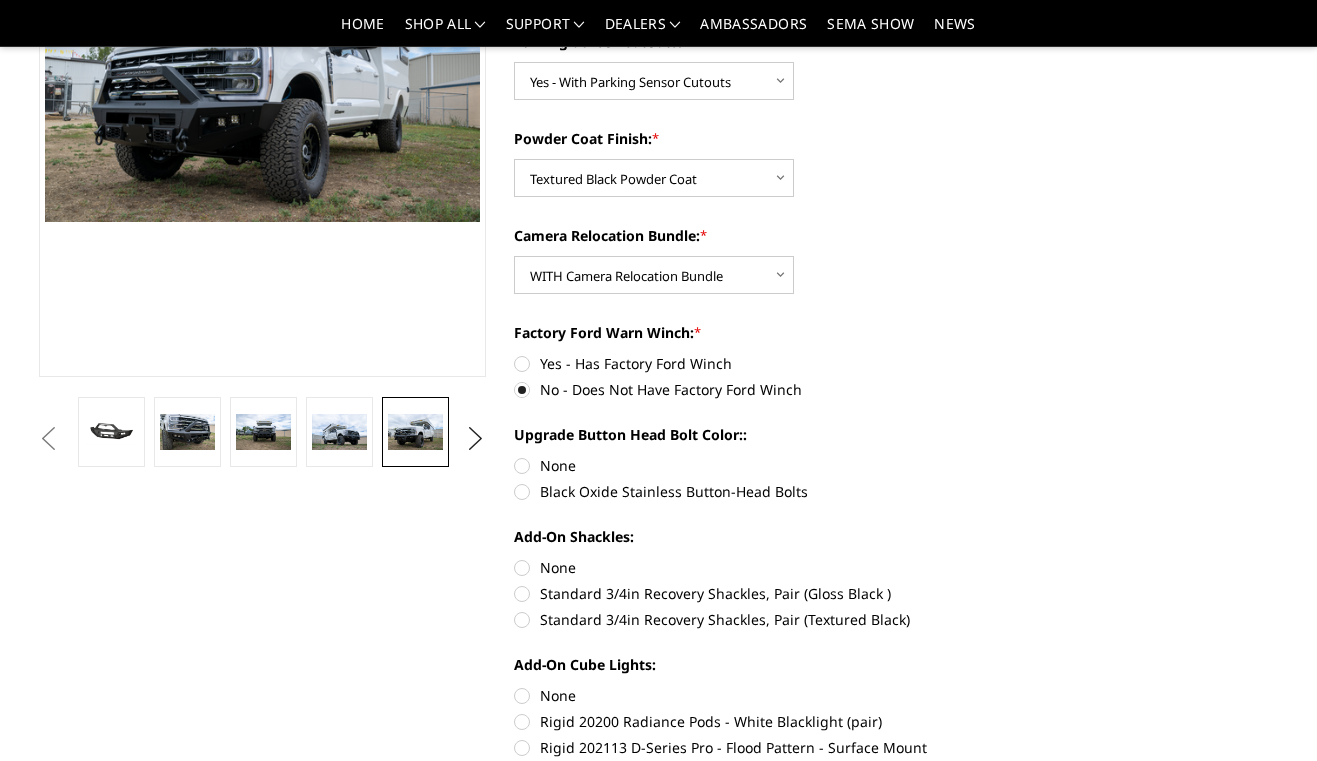 click on "Black Oxide Stainless Button-Head Bolts" at bounding box center (738, 491) 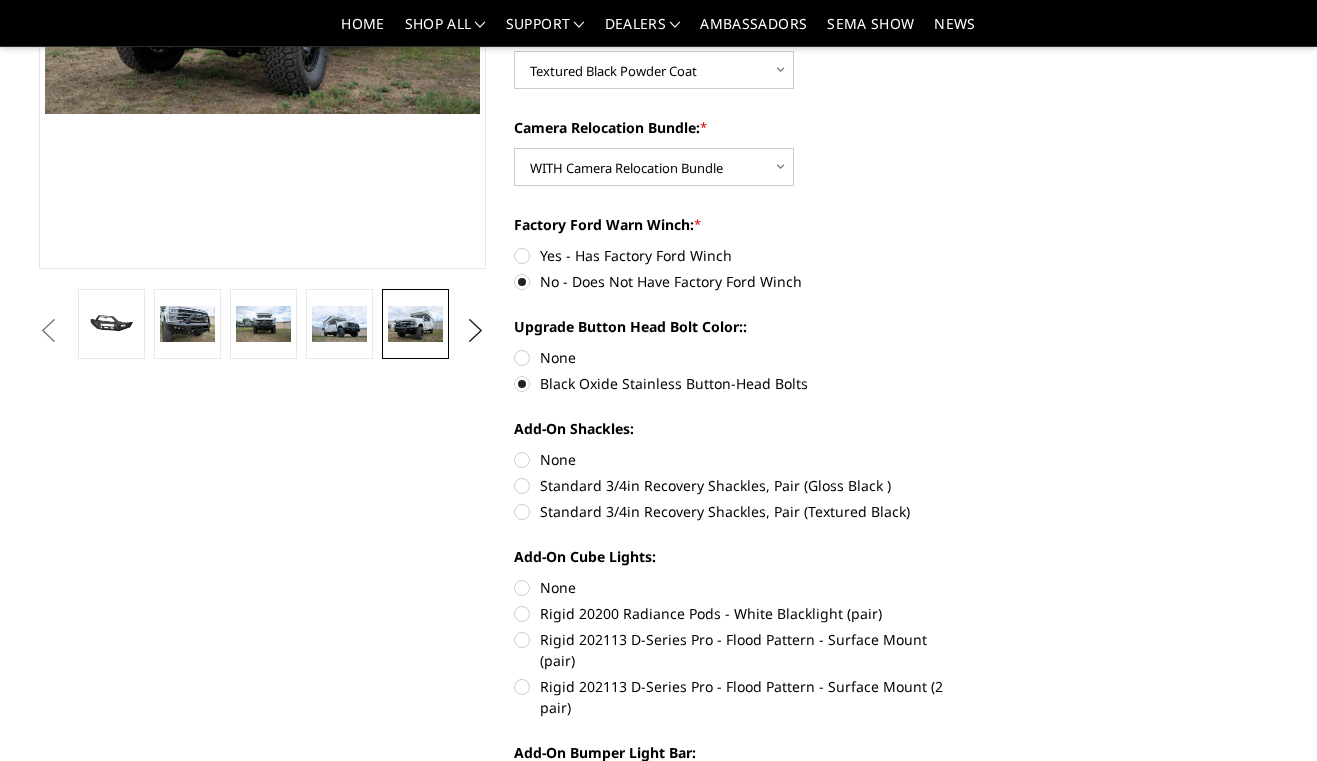 scroll, scrollTop: 540, scrollLeft: 0, axis: vertical 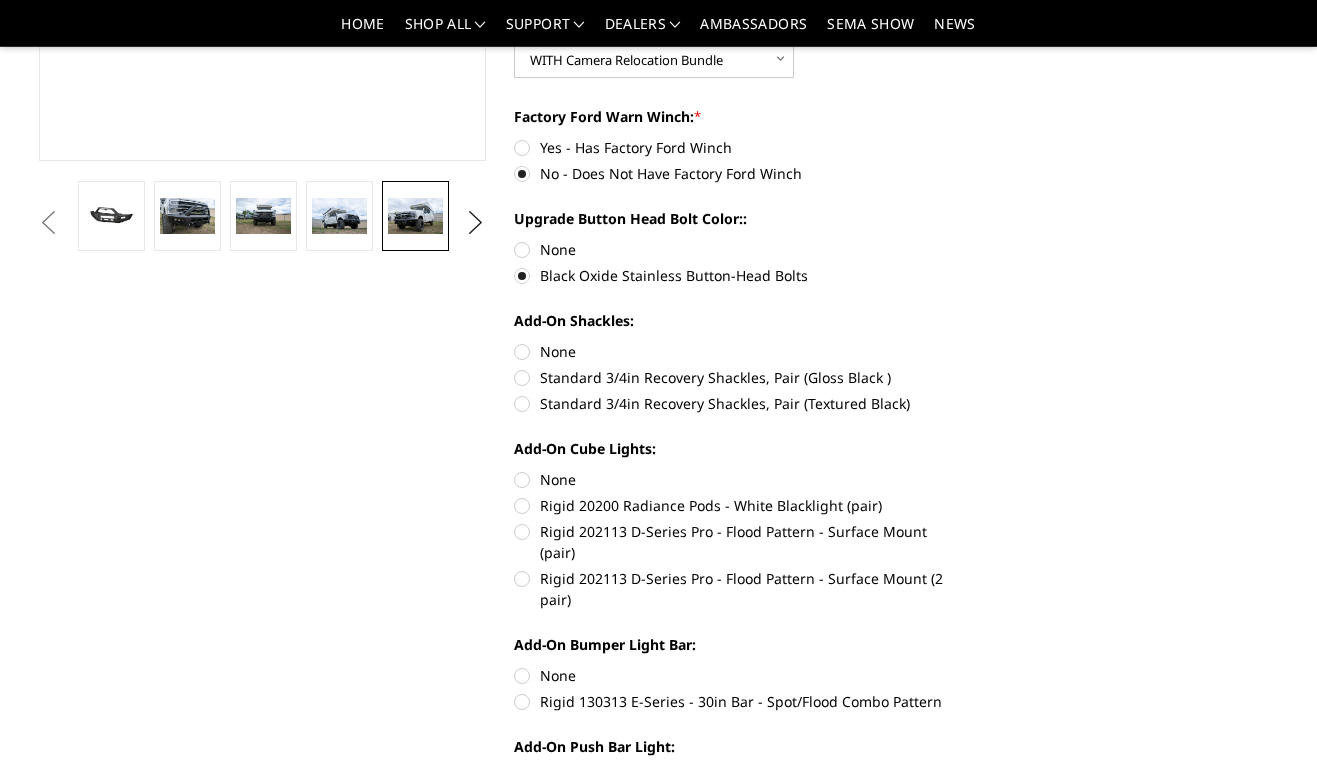 click on "Standard 3/4in Recovery Shackles, Pair (Textured Black)" at bounding box center [738, 403] 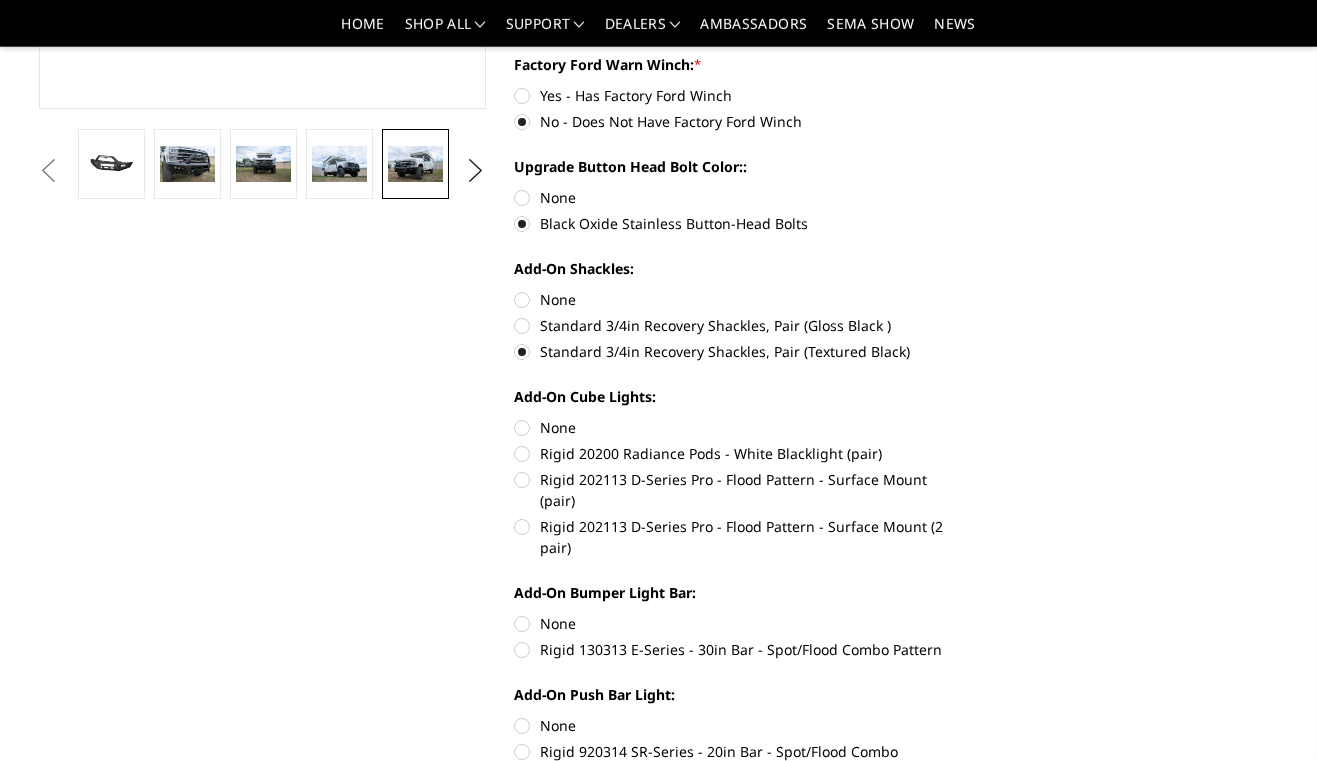 scroll, scrollTop: 648, scrollLeft: 0, axis: vertical 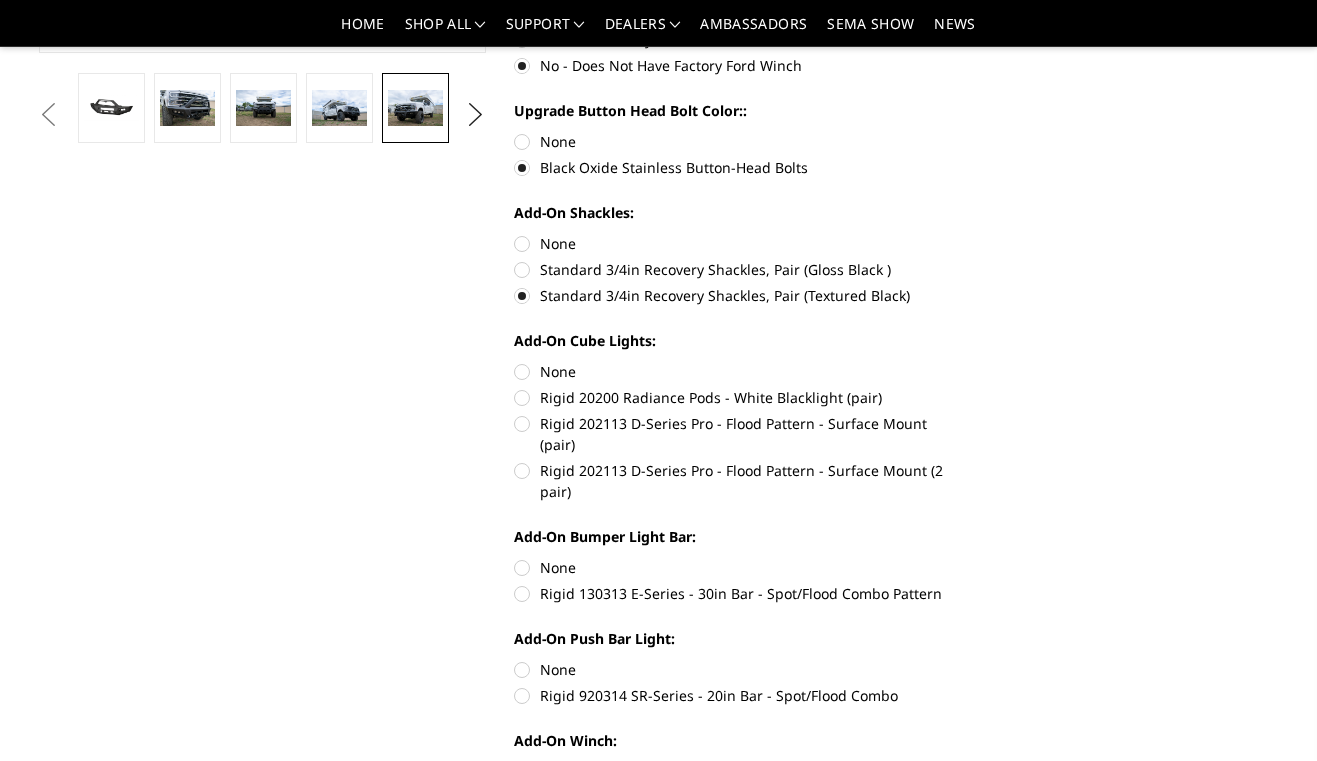 click on "Rigid 20200 Radiance Pods - White Blacklight (pair)" at bounding box center (738, 397) 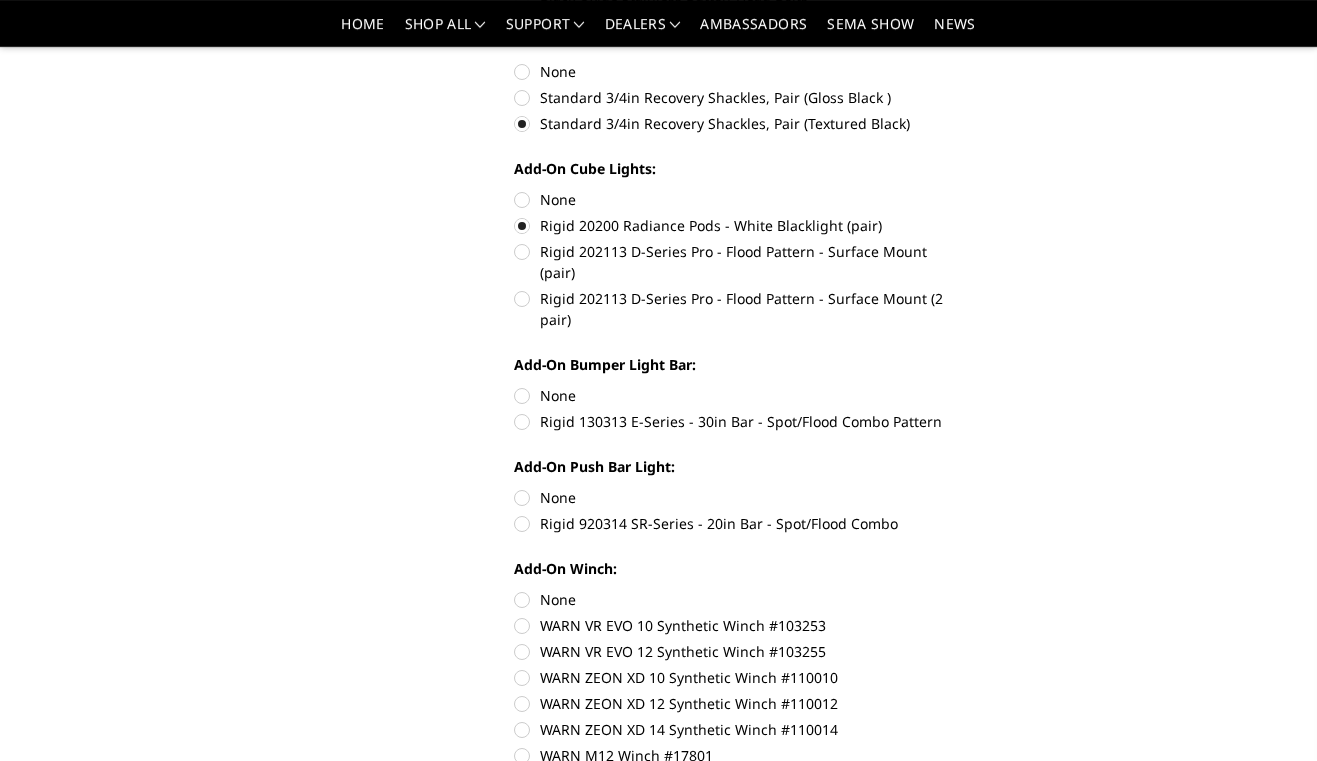 scroll, scrollTop: 864, scrollLeft: 0, axis: vertical 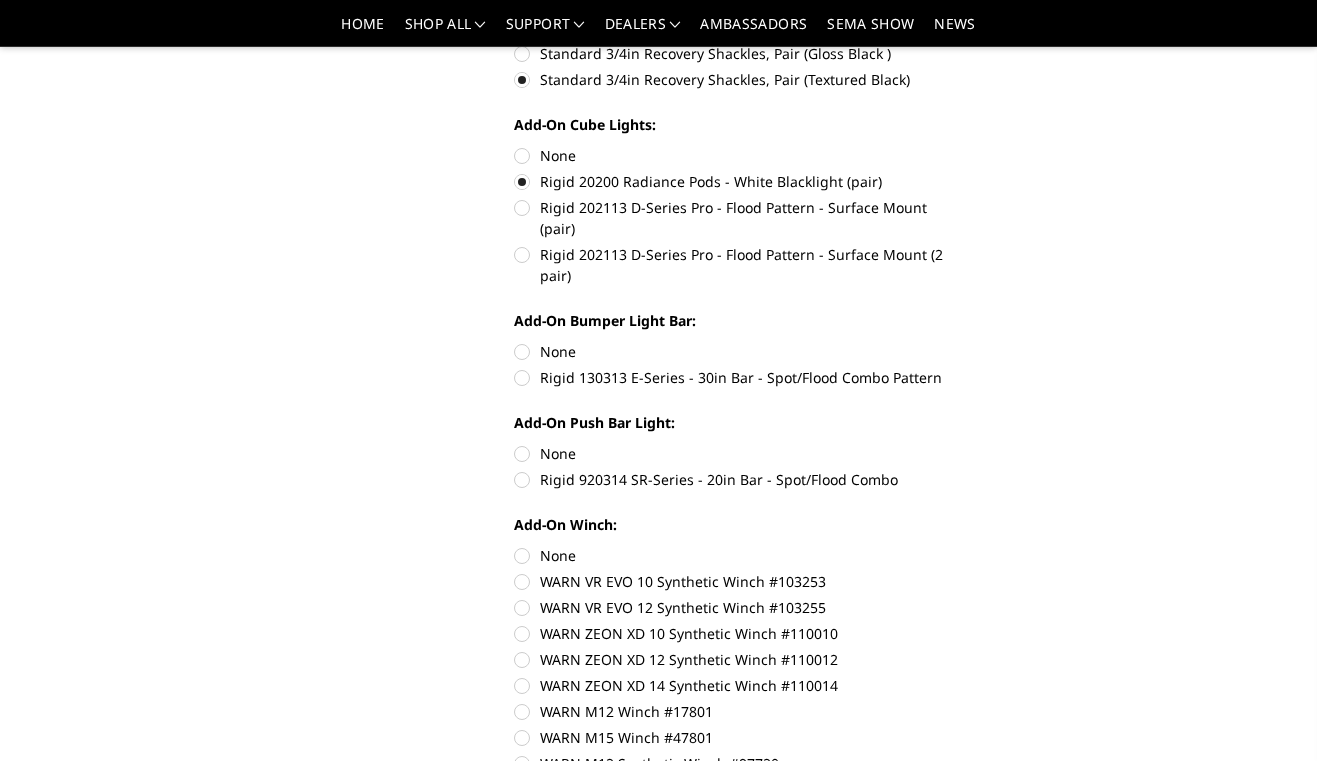 click on "Rigid 130313 E-Series - 30in Bar - Spot/Flood Combo Pattern" at bounding box center [738, 377] 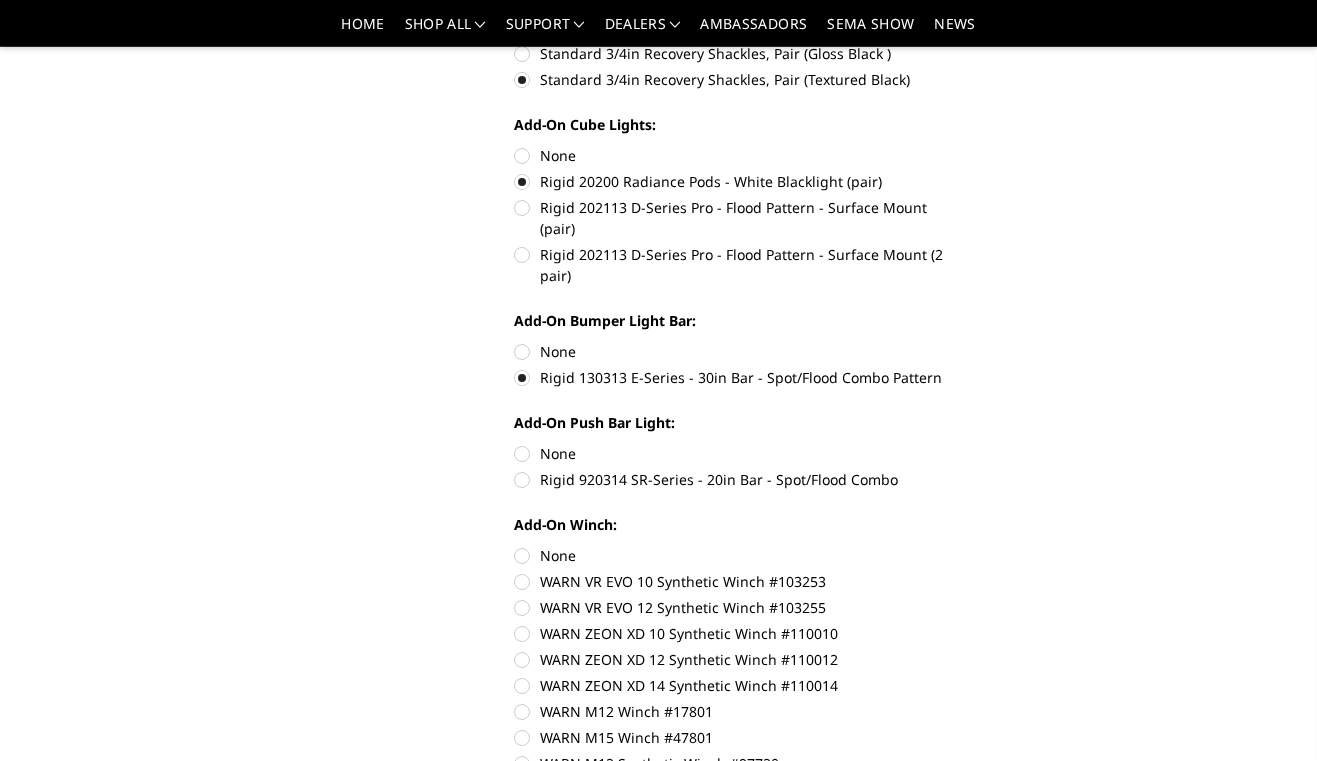 click on "Rigid 920314 SR-Series - 20in Bar - Spot/Flood Combo" at bounding box center (738, 479) 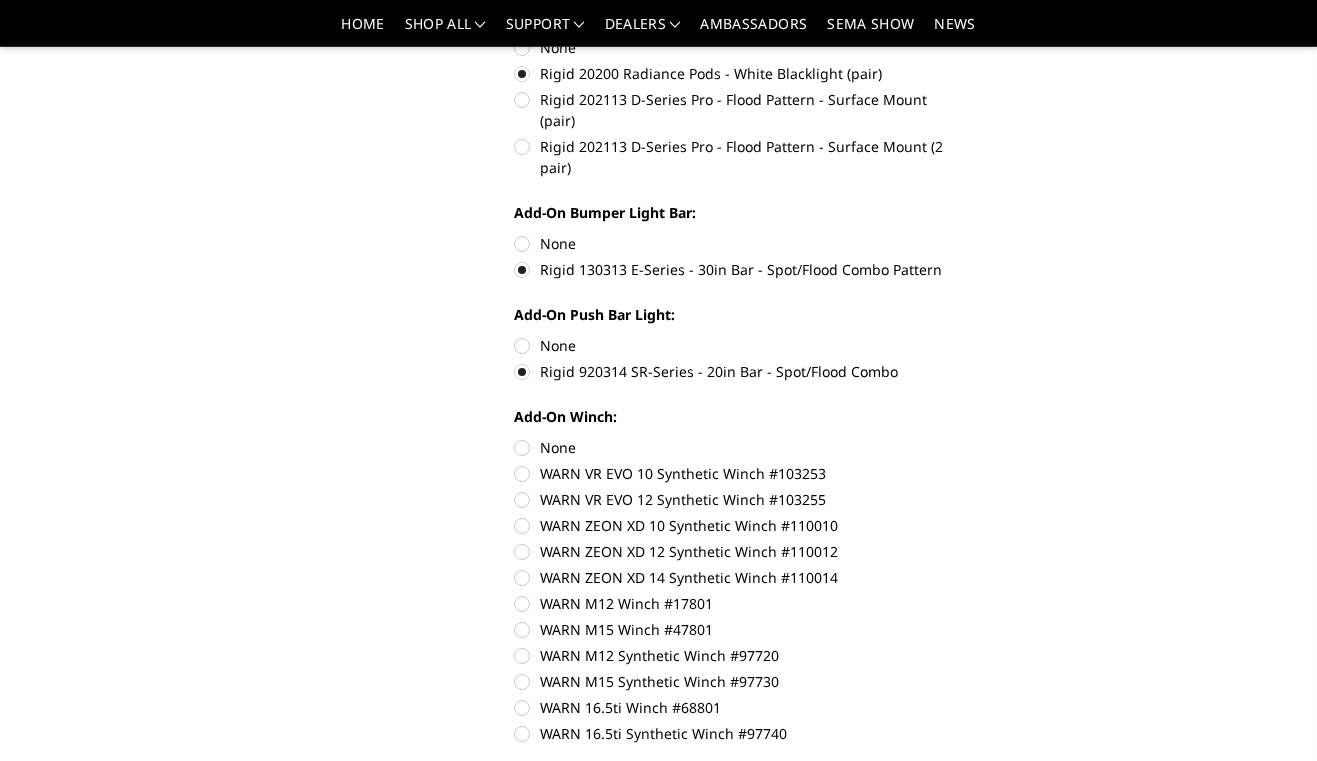 scroll, scrollTop: 1080, scrollLeft: 0, axis: vertical 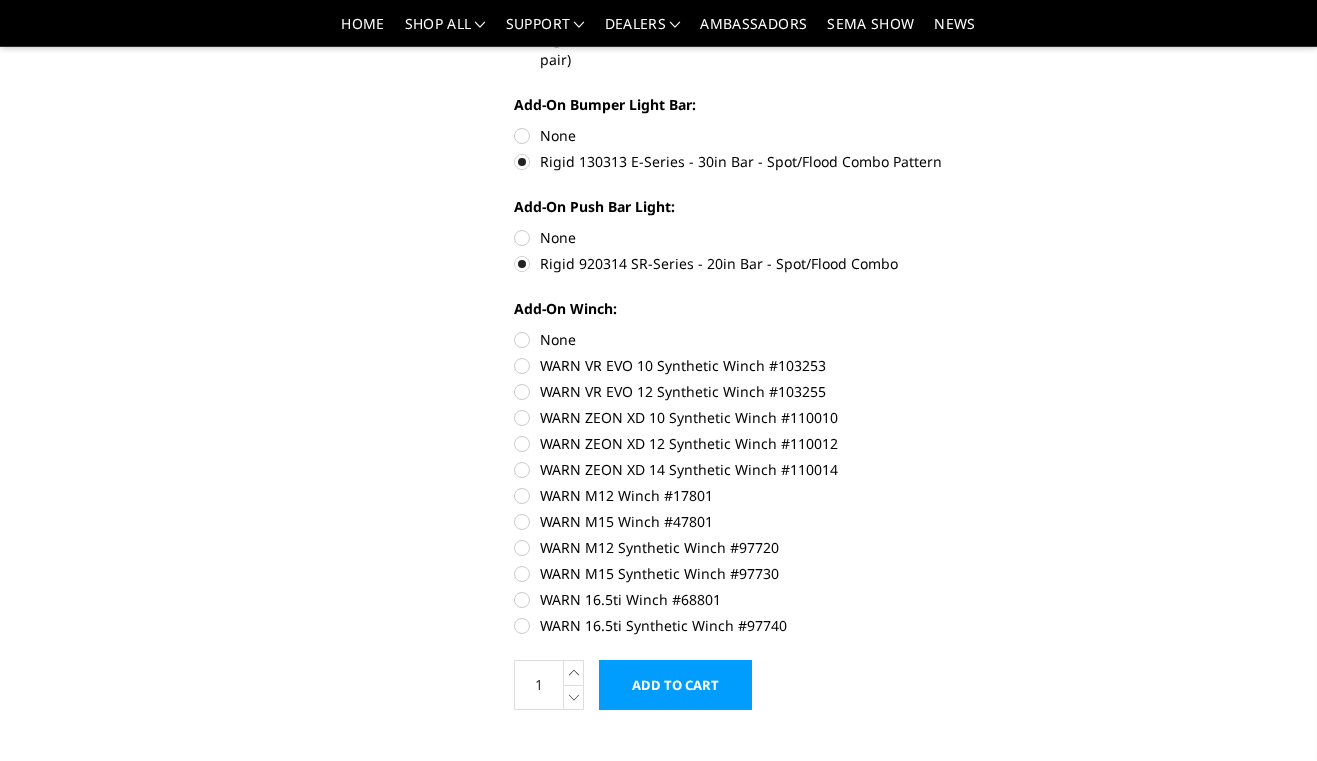 click on "WARN ZEON XD 14 Synthetic Winch #110014" at bounding box center [738, 469] 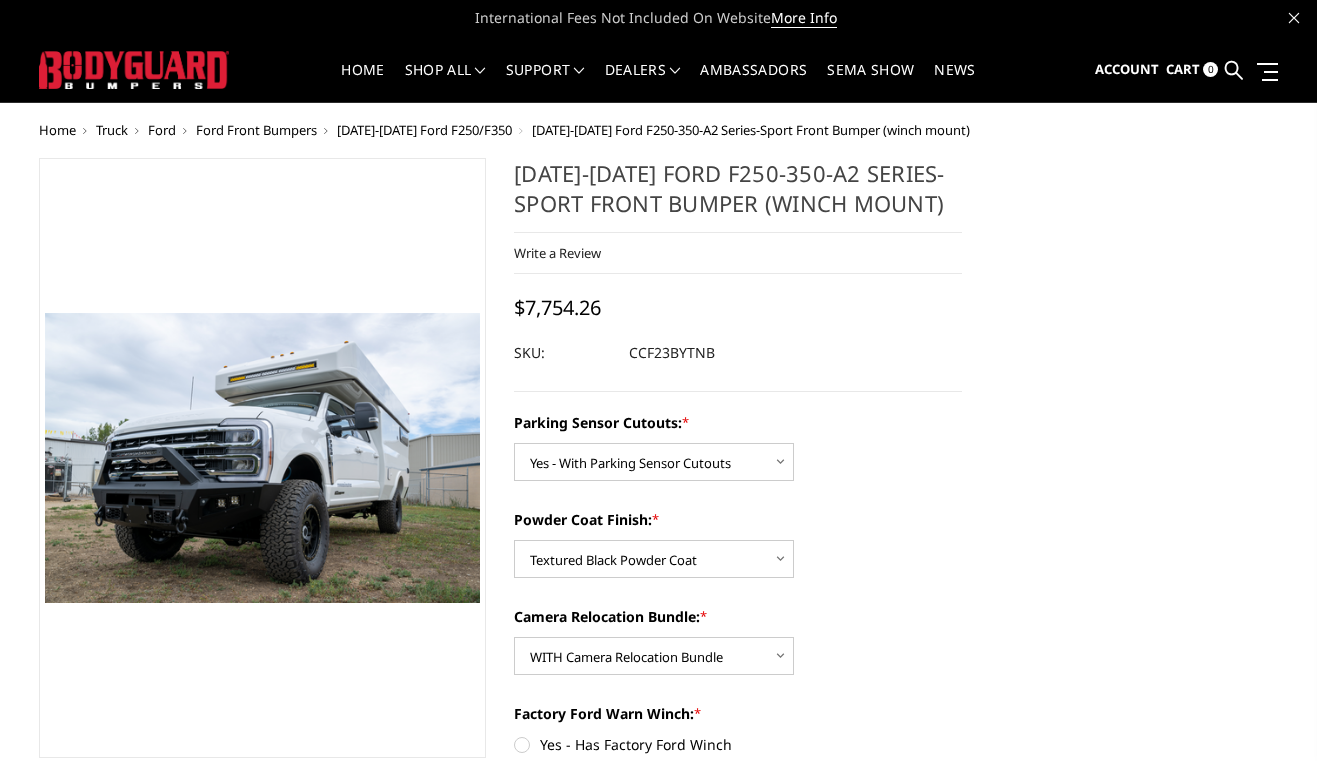 scroll, scrollTop: 0, scrollLeft: 0, axis: both 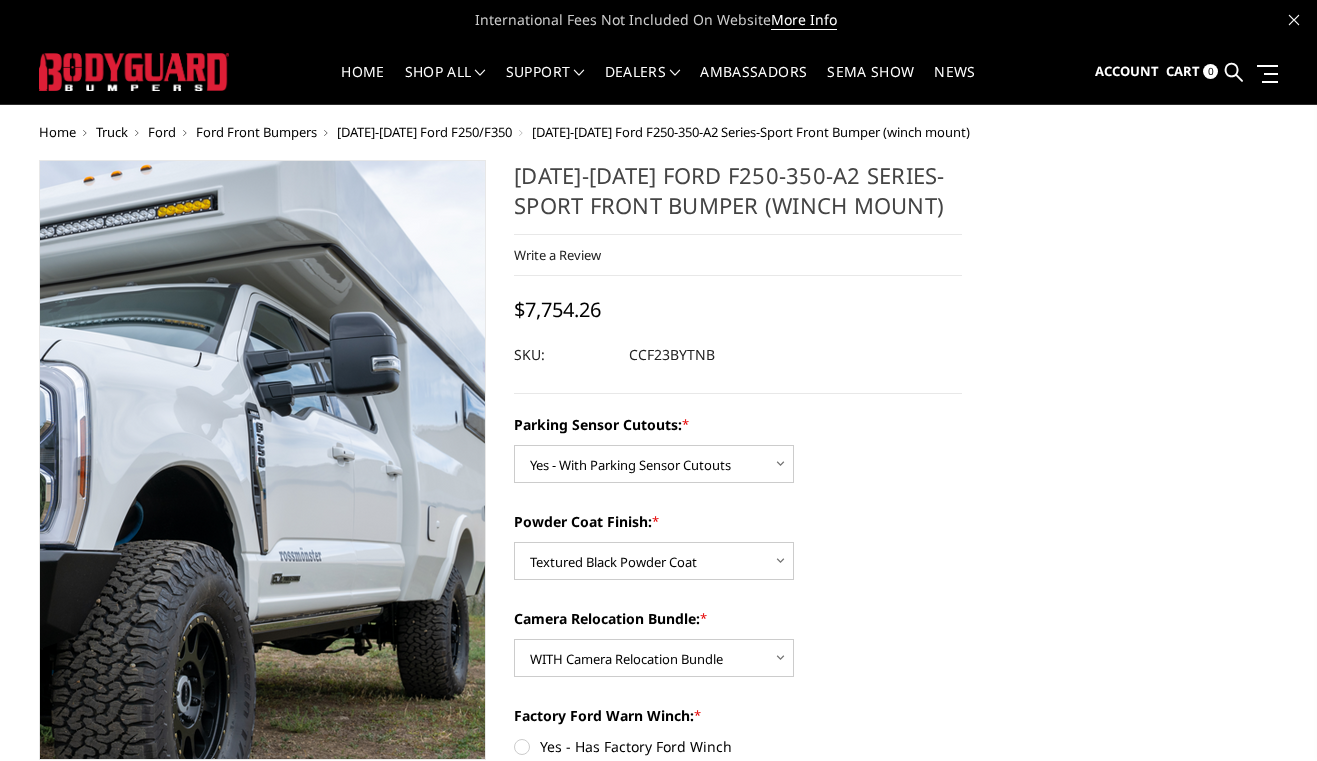 click at bounding box center [59, 476] 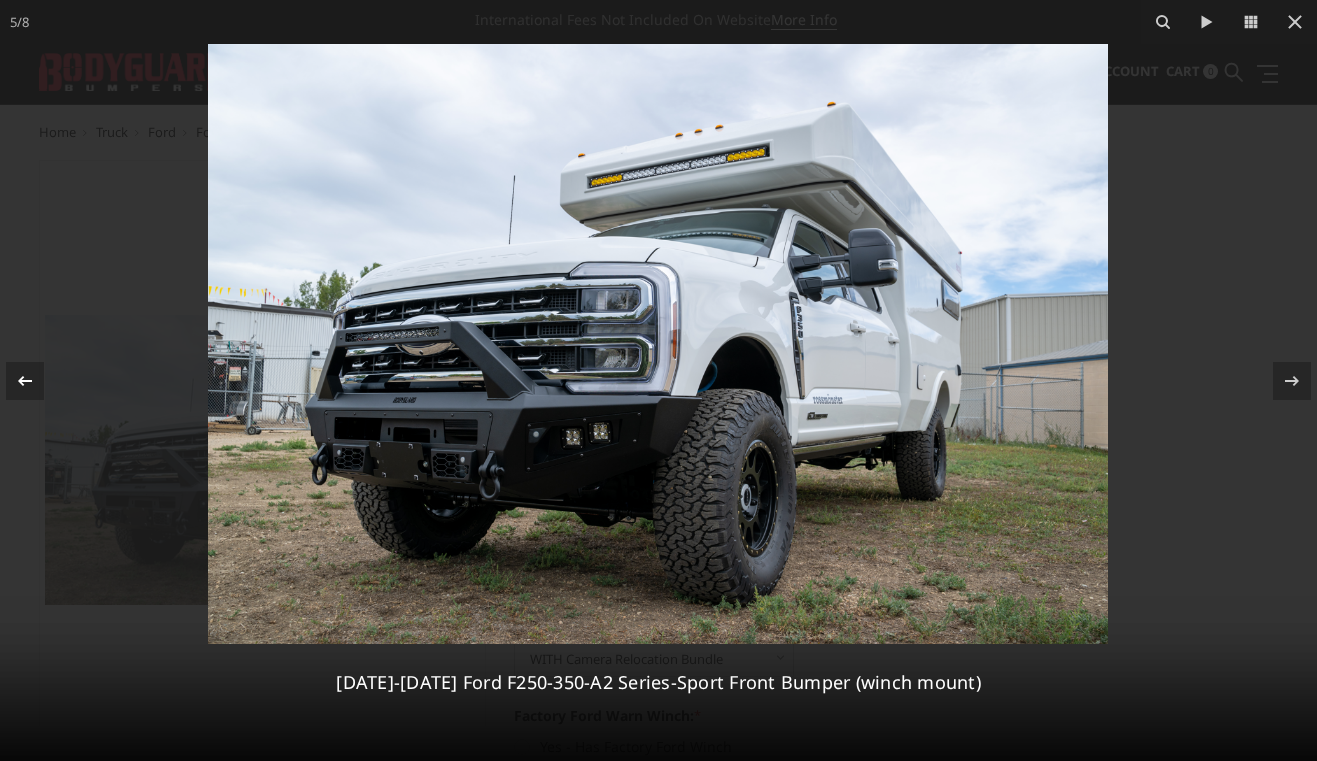 click 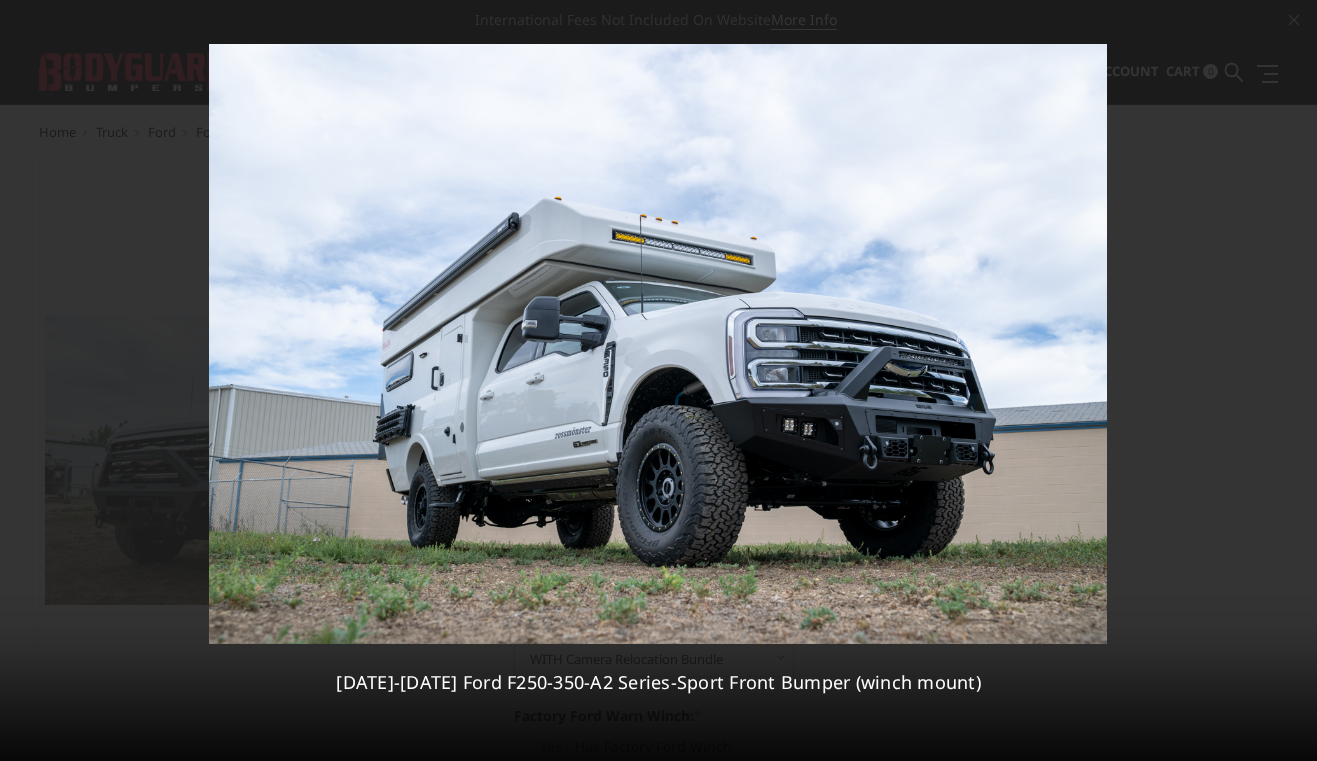 click on "4  /  8 2023-2025 Ford F250-350-A2 Series-Sport Front Bumper (winch mount)" at bounding box center (658, 380) 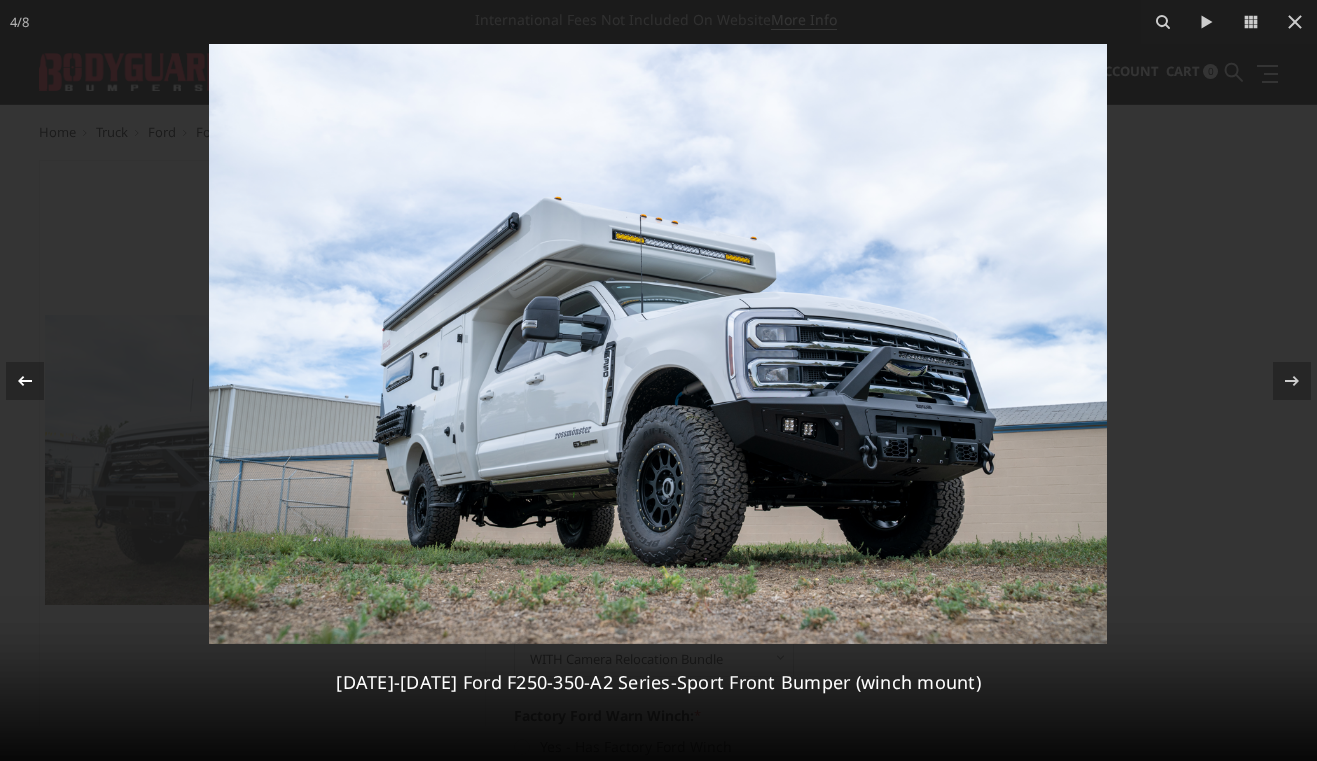 click 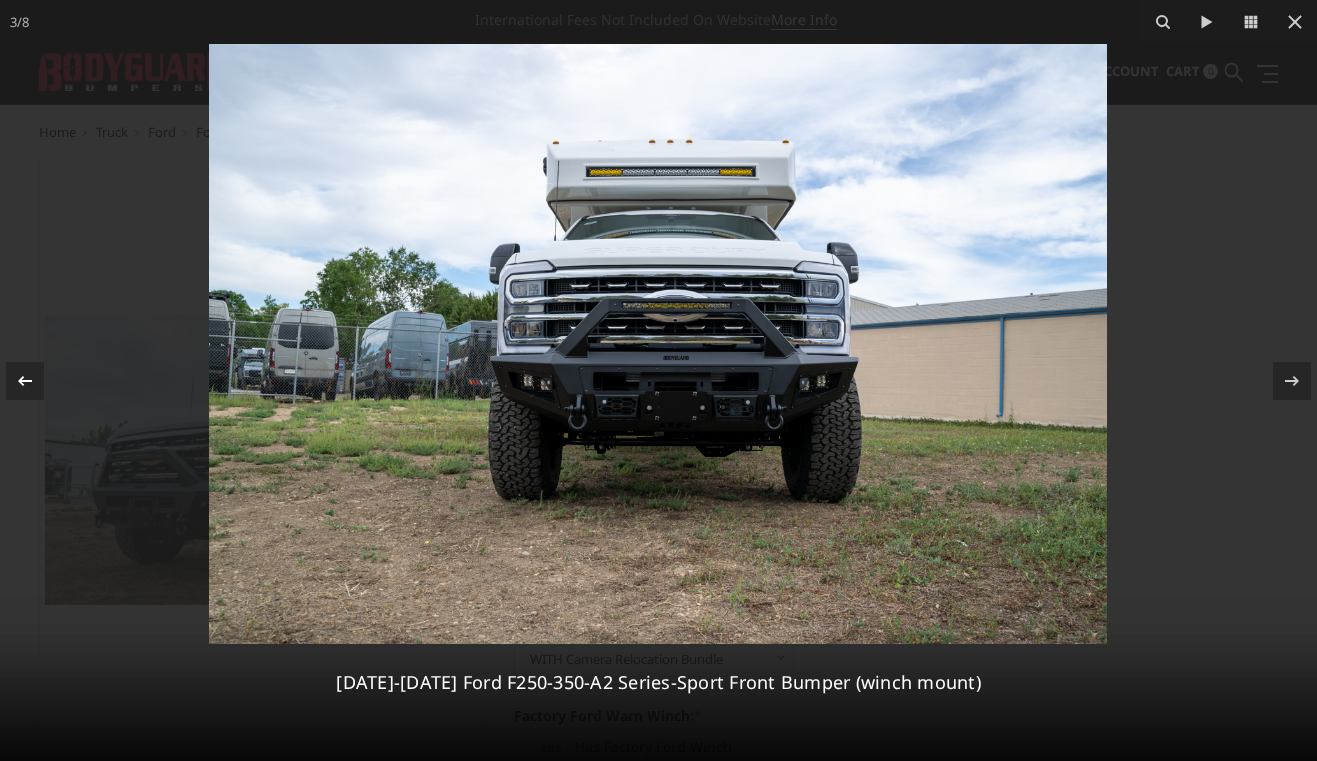 click on "3  /  8 2023-2025 Ford F250-350-A2 Series-Sport Front Bumper (winch mount)" at bounding box center (658, 380) 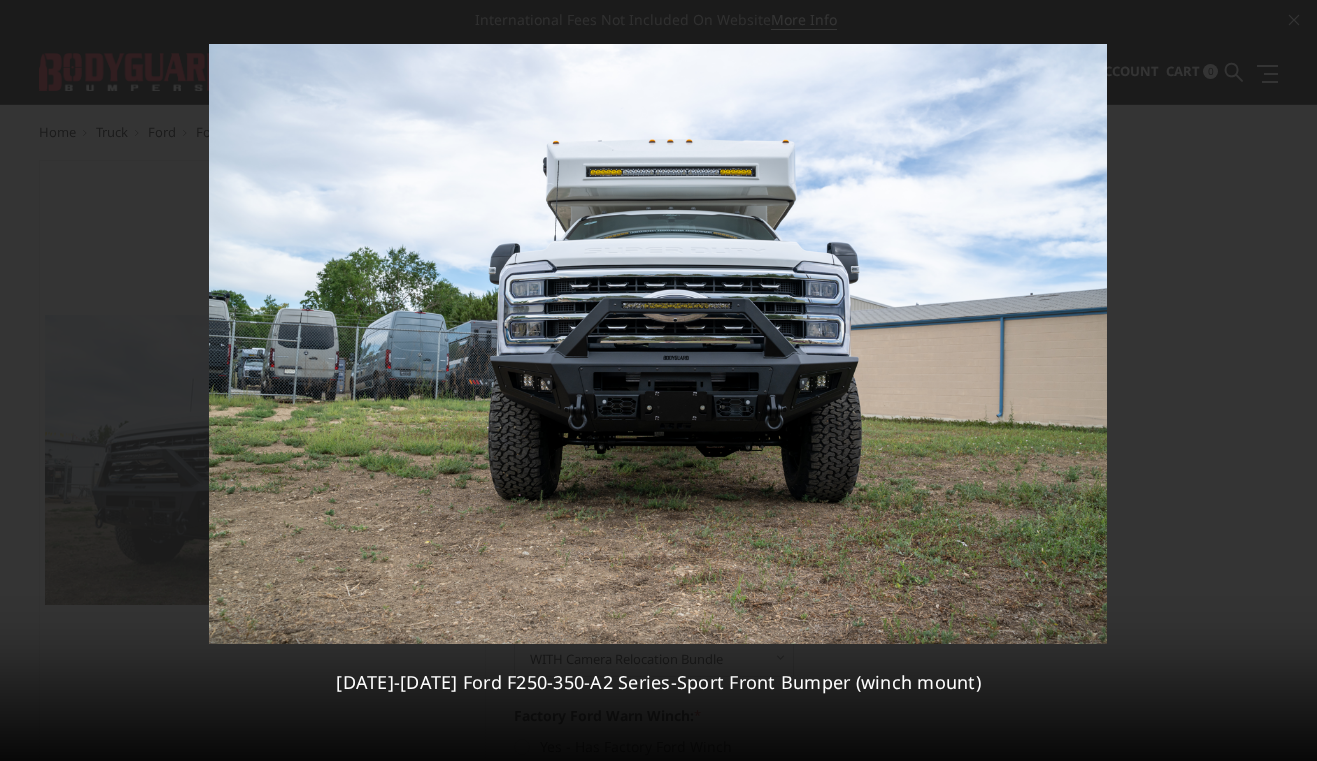 click on "3  /  8 2023-2025 Ford F250-350-A2 Series-Sport Front Bumper (winch mount)" at bounding box center [658, 380] 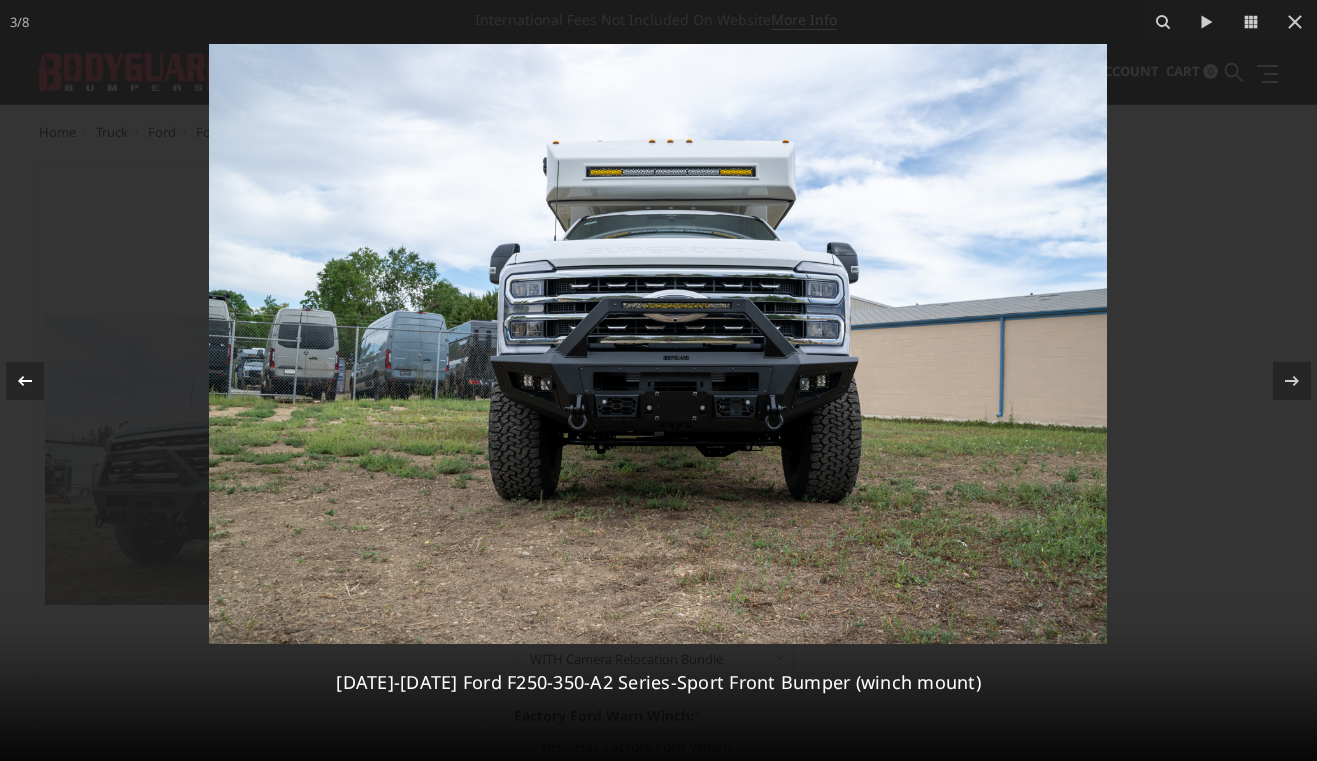 click 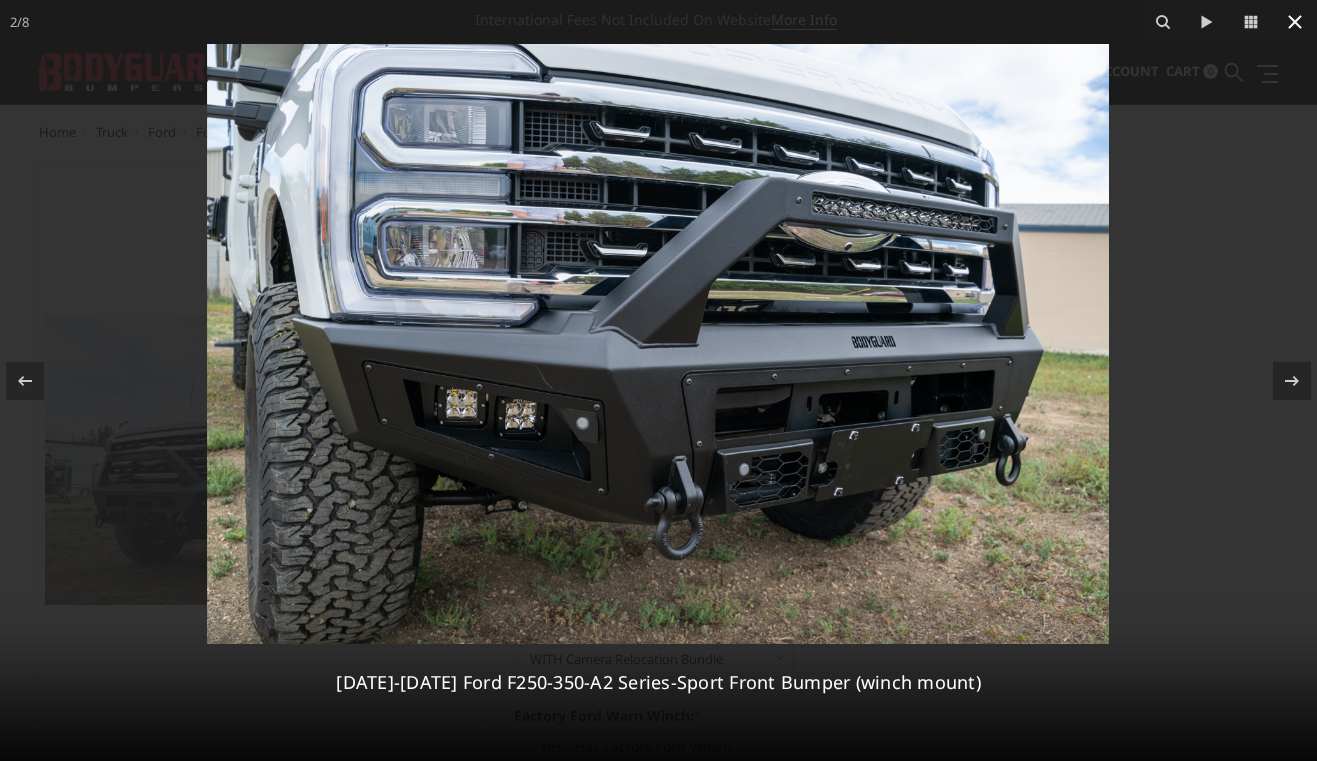 click 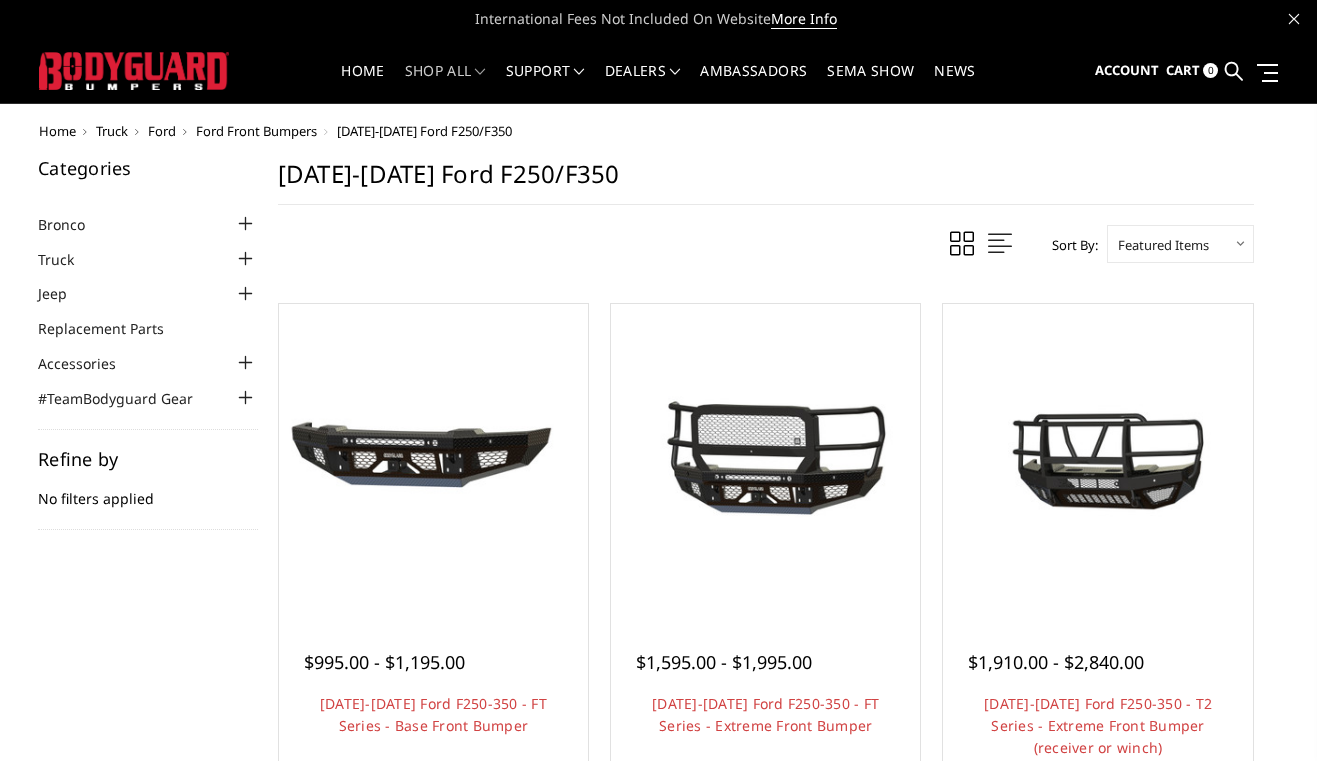 scroll, scrollTop: 0, scrollLeft: 0, axis: both 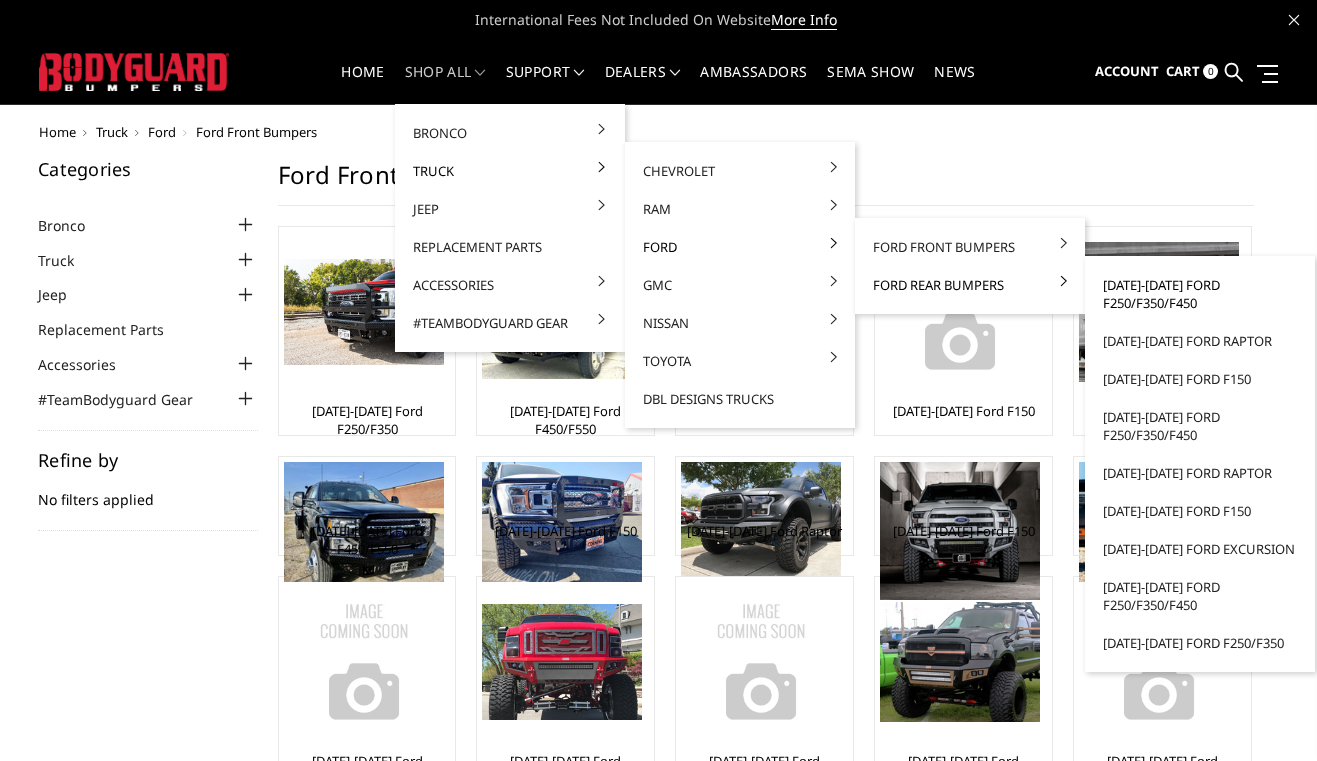 click on "[DATE]-[DATE] Ford F250/F350/F450" at bounding box center [1200, 294] 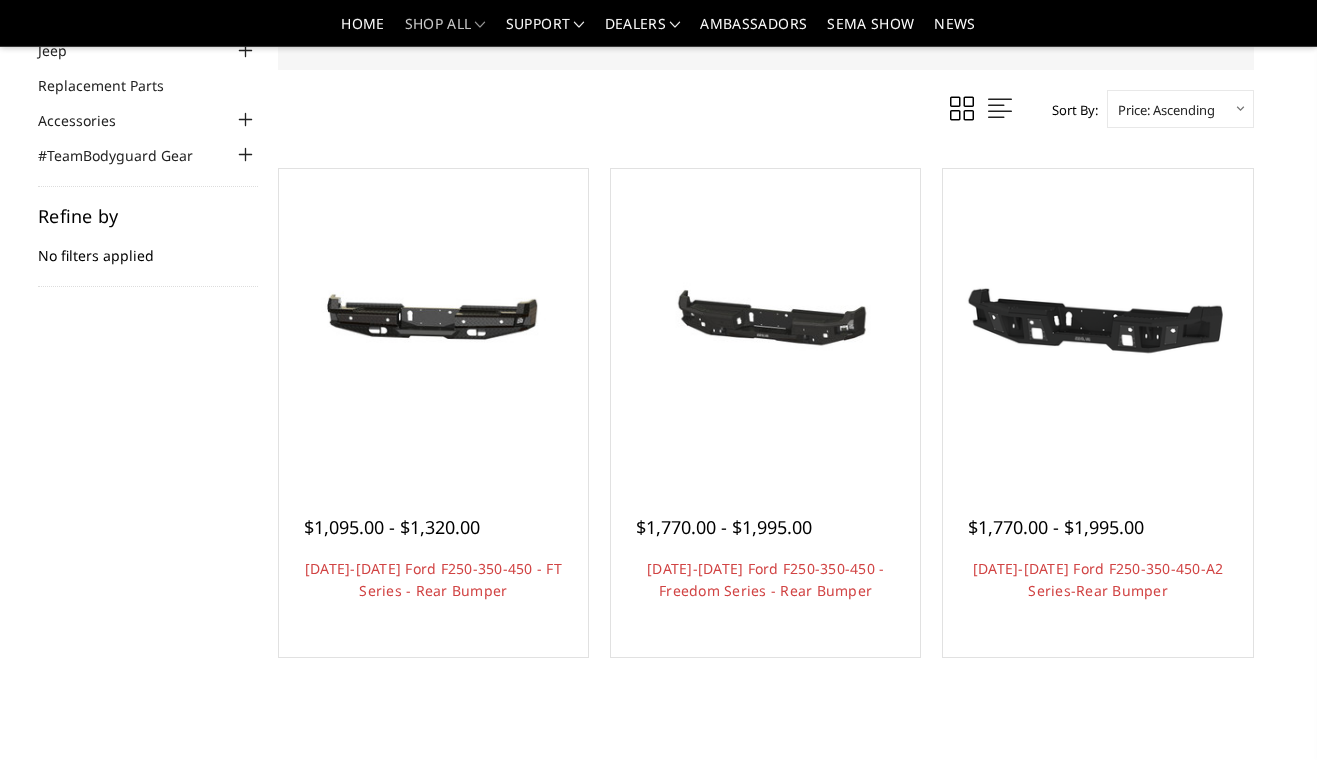 scroll, scrollTop: 216, scrollLeft: 0, axis: vertical 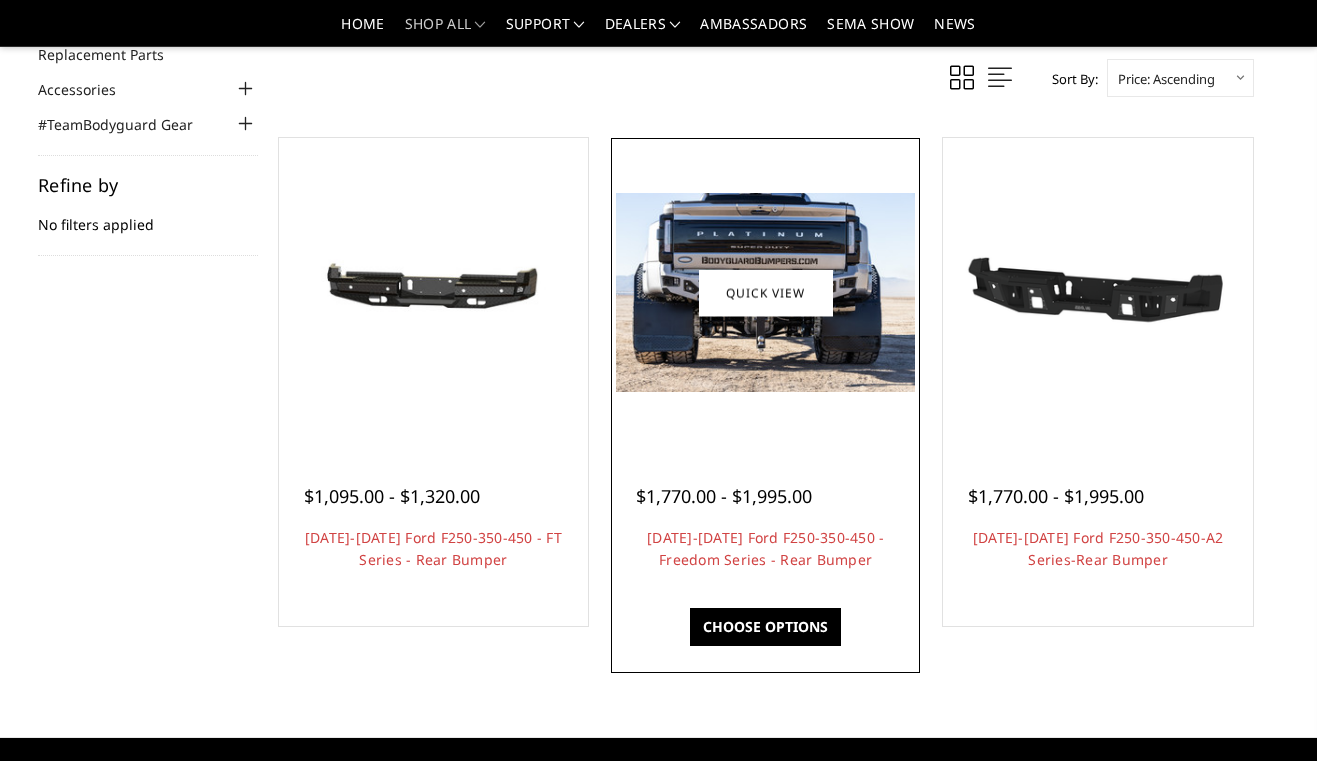 click at bounding box center [765, 292] 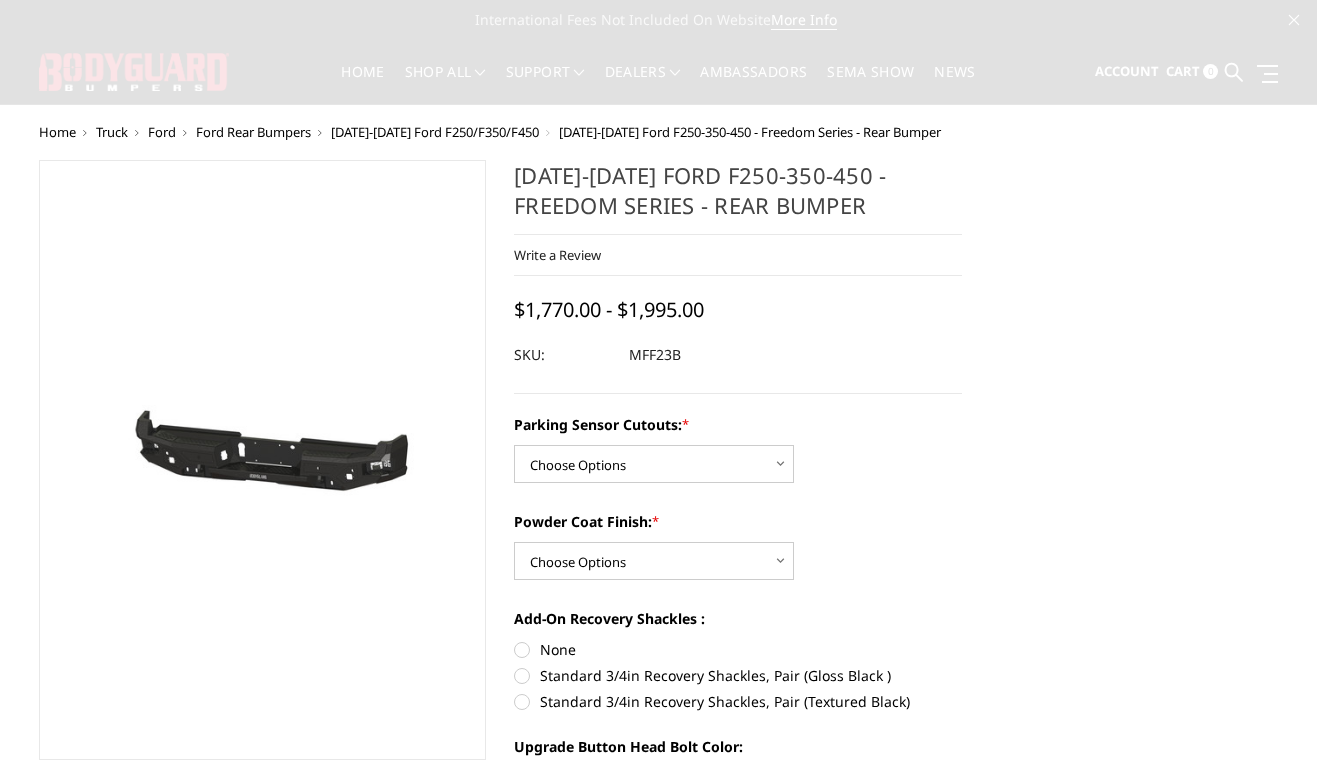 scroll, scrollTop: 0, scrollLeft: 0, axis: both 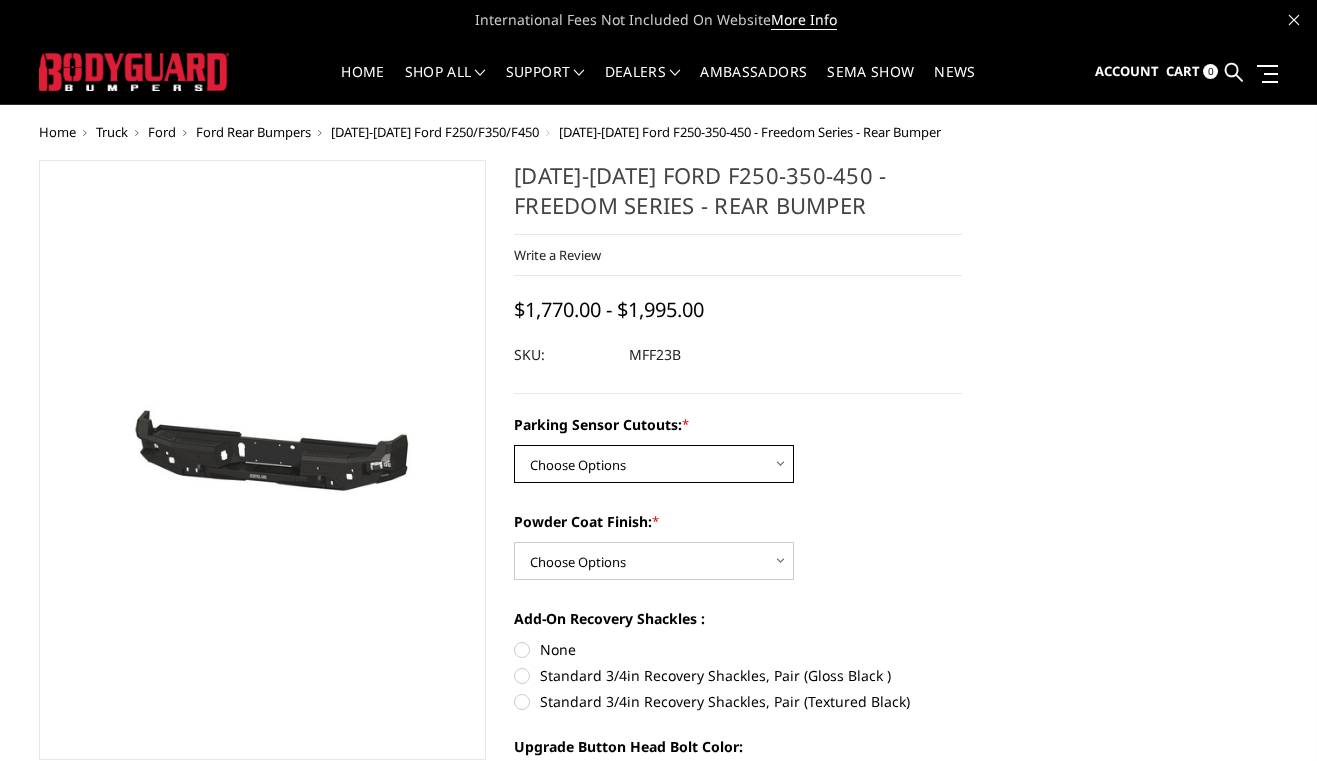 select on "2559" 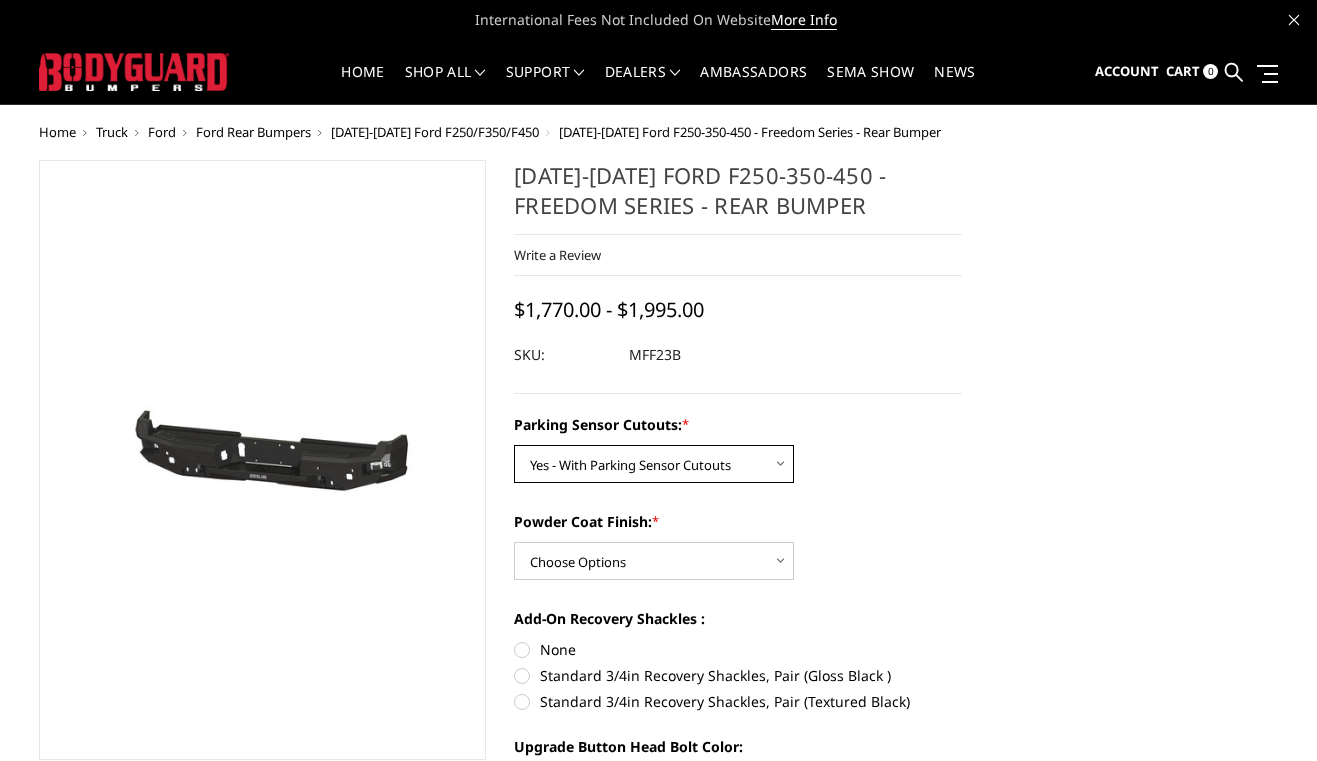 click on "Yes - With Parking Sensor Cutouts" at bounding box center (0, 0) 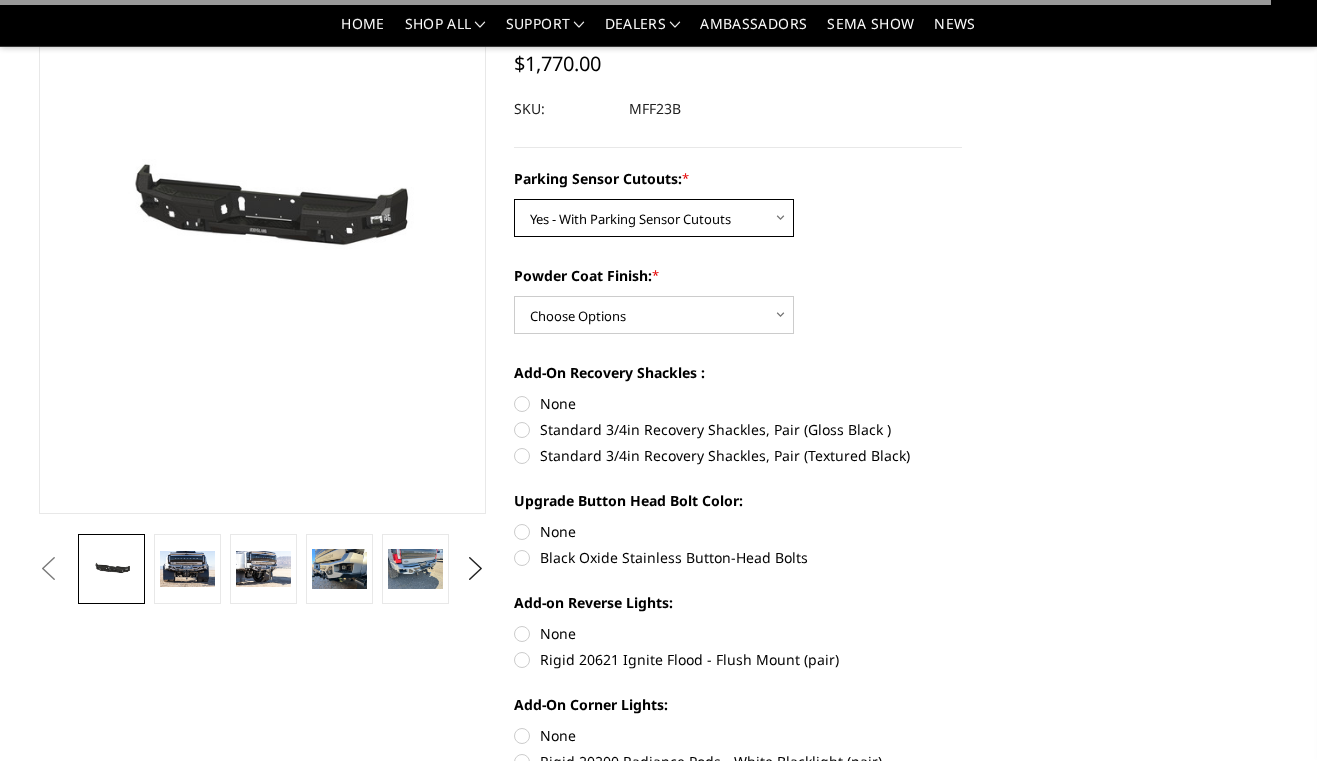 scroll, scrollTop: 216, scrollLeft: 0, axis: vertical 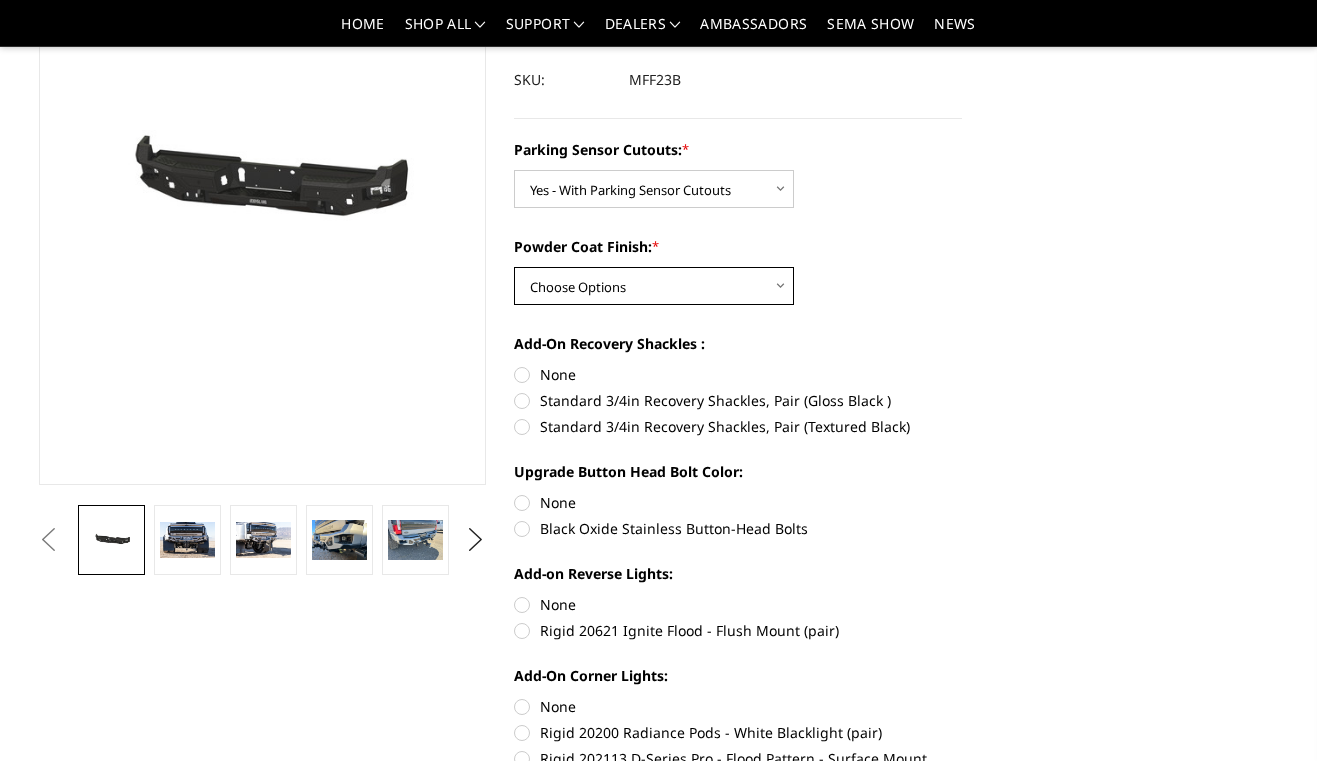 select on "2561" 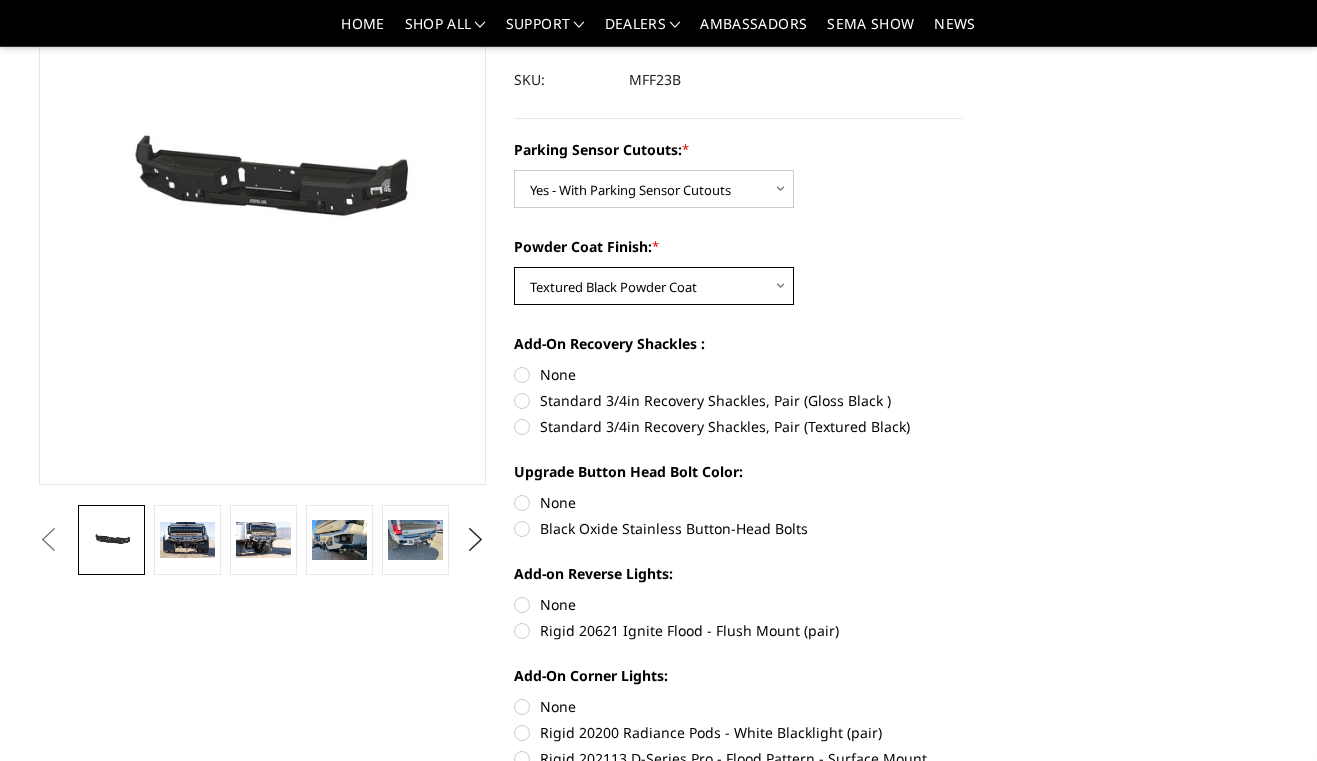 click on "Textured Black Powder Coat" at bounding box center [0, 0] 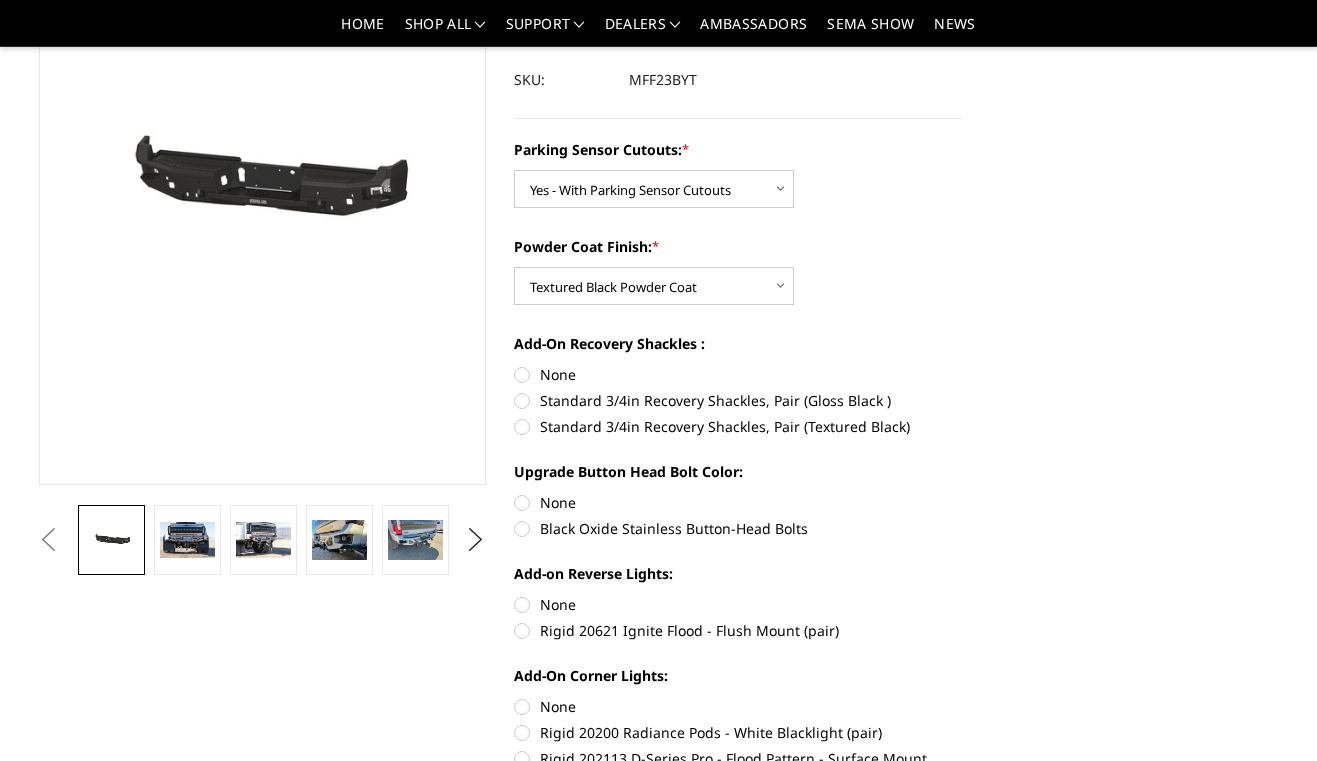 click on "Standard 3/4in Recovery Shackles, Pair (Textured Black)" at bounding box center (738, 426) 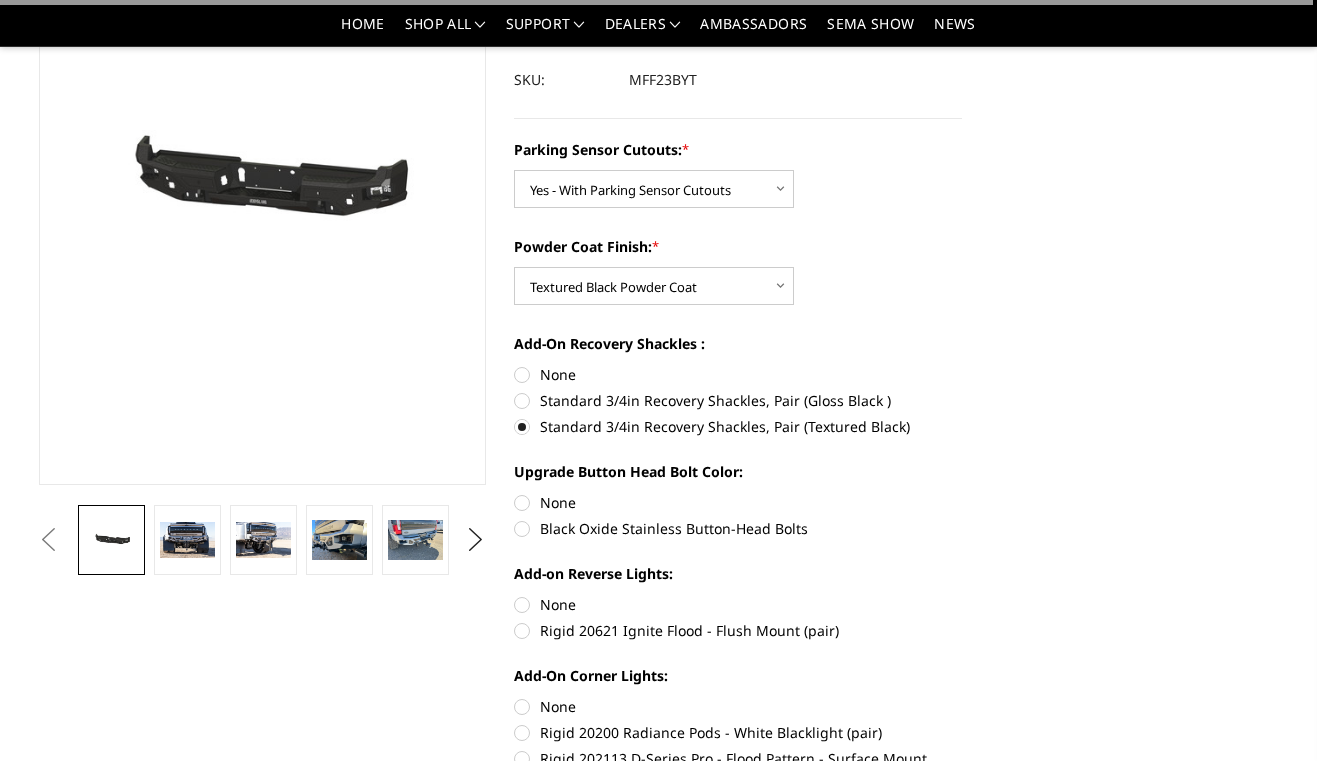 click on "Black Oxide Stainless Button-Head Bolts" at bounding box center (738, 528) 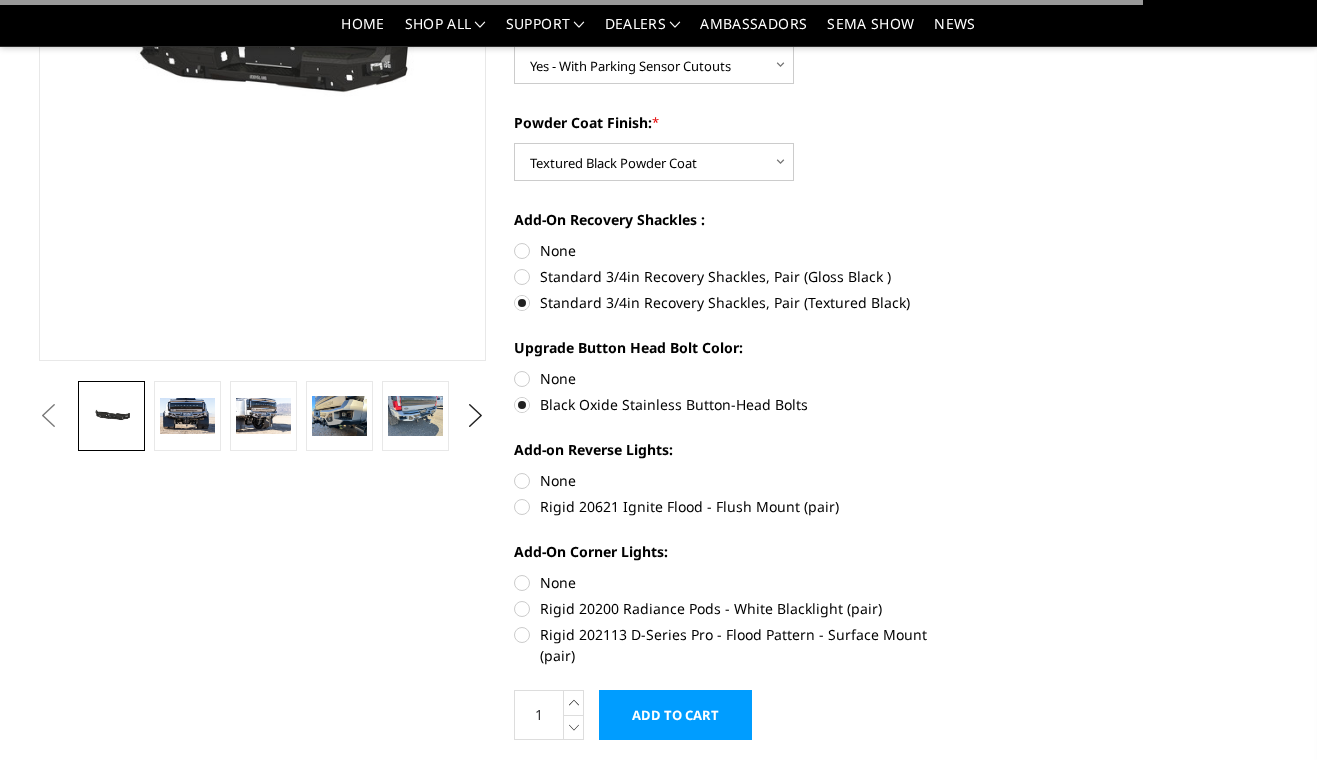 scroll, scrollTop: 432, scrollLeft: 0, axis: vertical 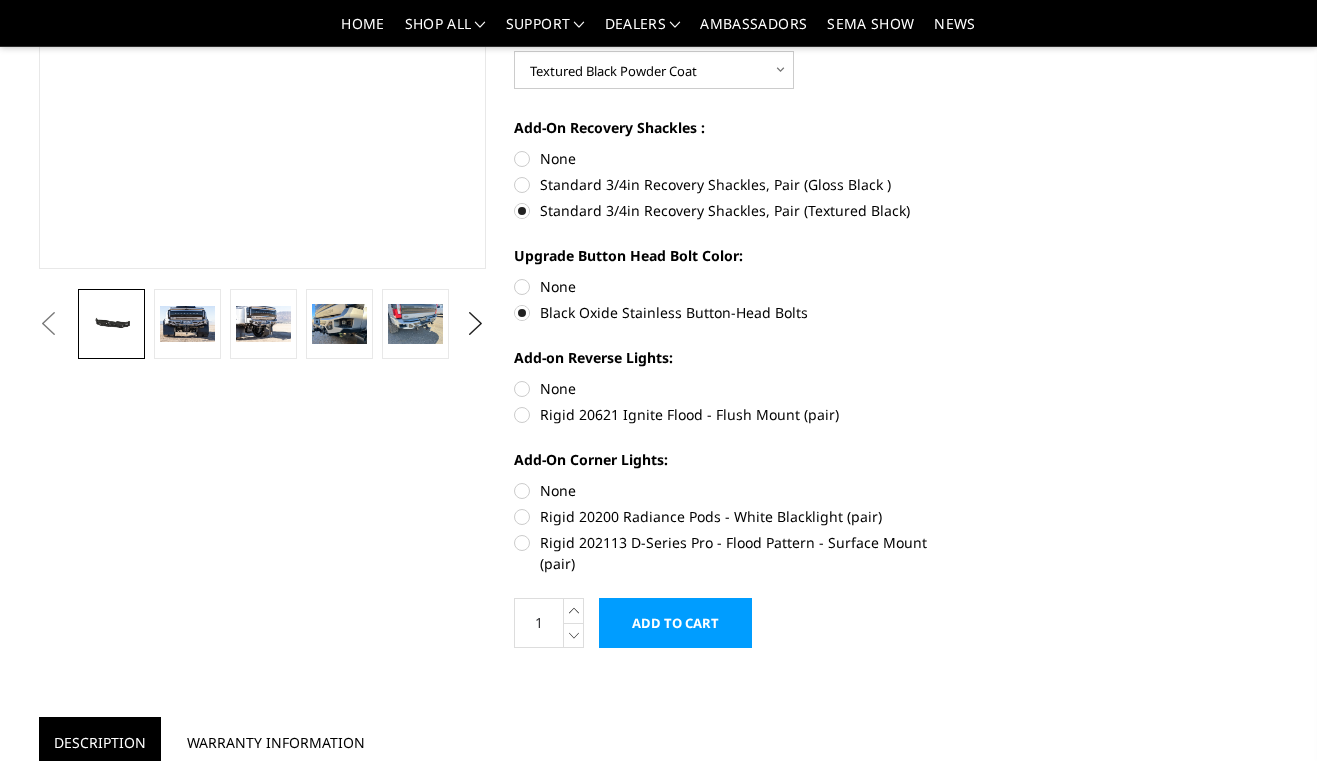 click on "Rigid 20621 Ignite Flood - Flush Mount (pair)" at bounding box center (738, 414) 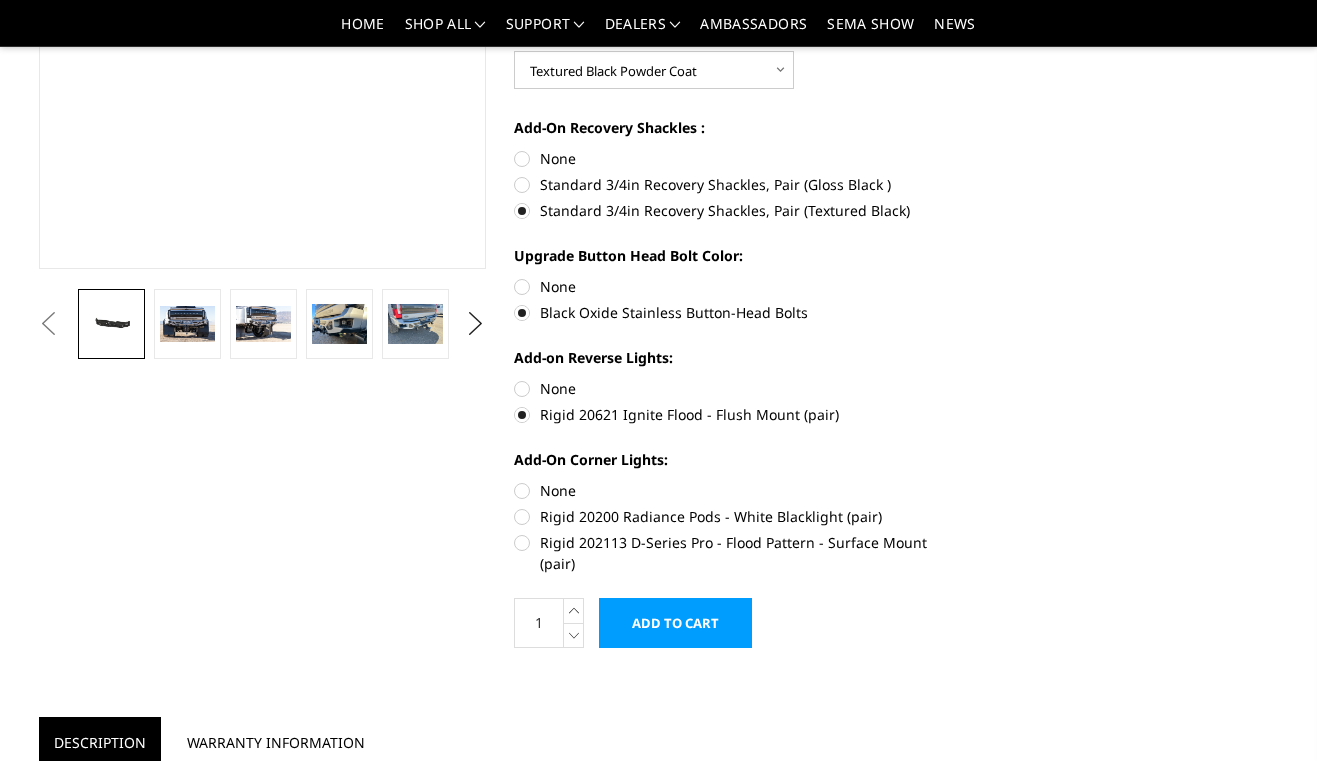 click on "Rigid 20200 Radiance Pods - White Blacklight (pair)" at bounding box center (738, 516) 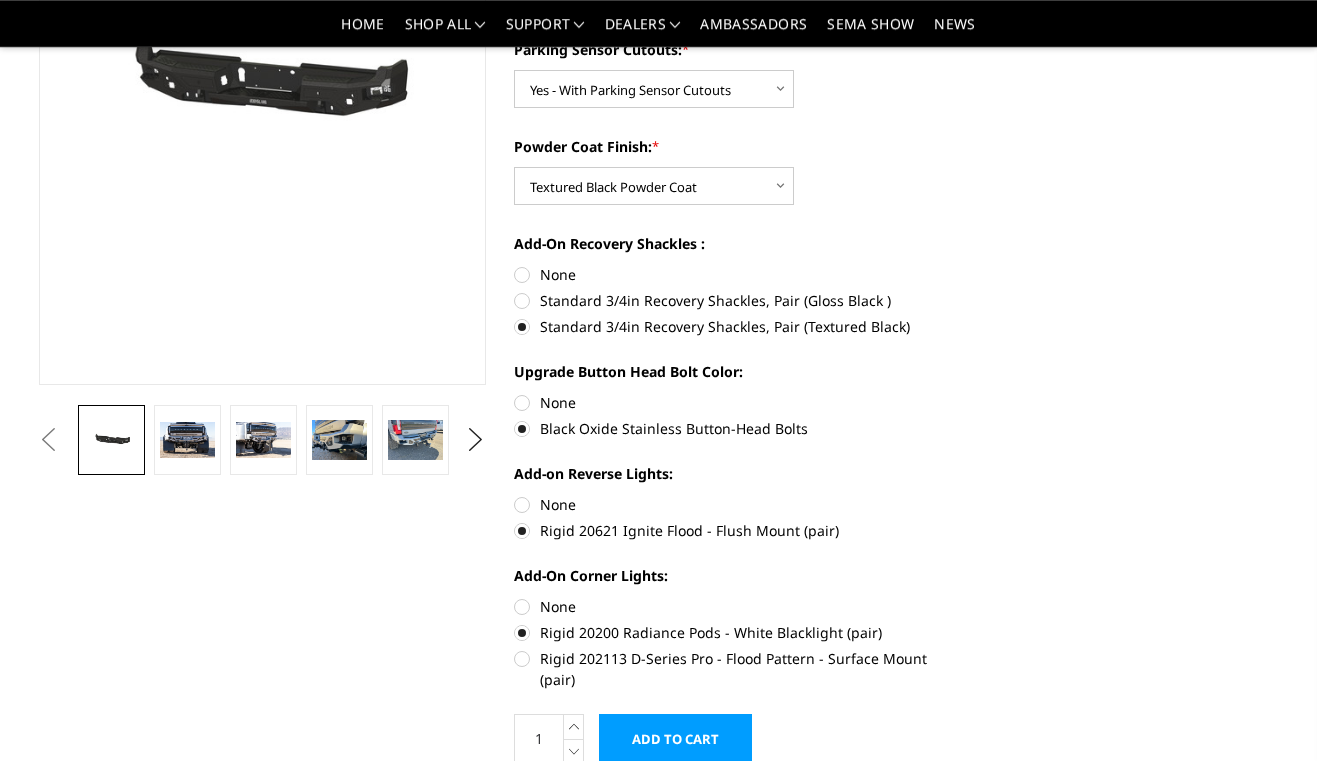 scroll, scrollTop: 324, scrollLeft: 0, axis: vertical 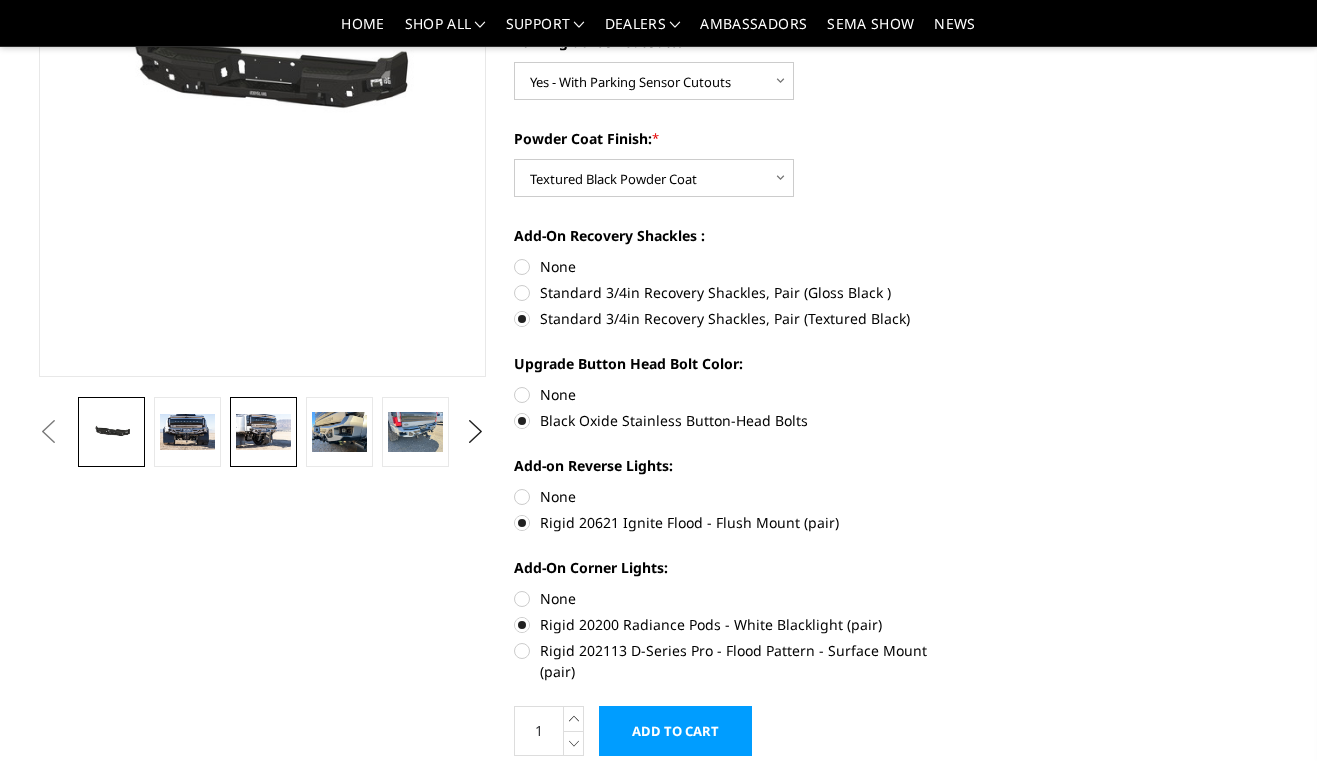 click at bounding box center (263, 432) 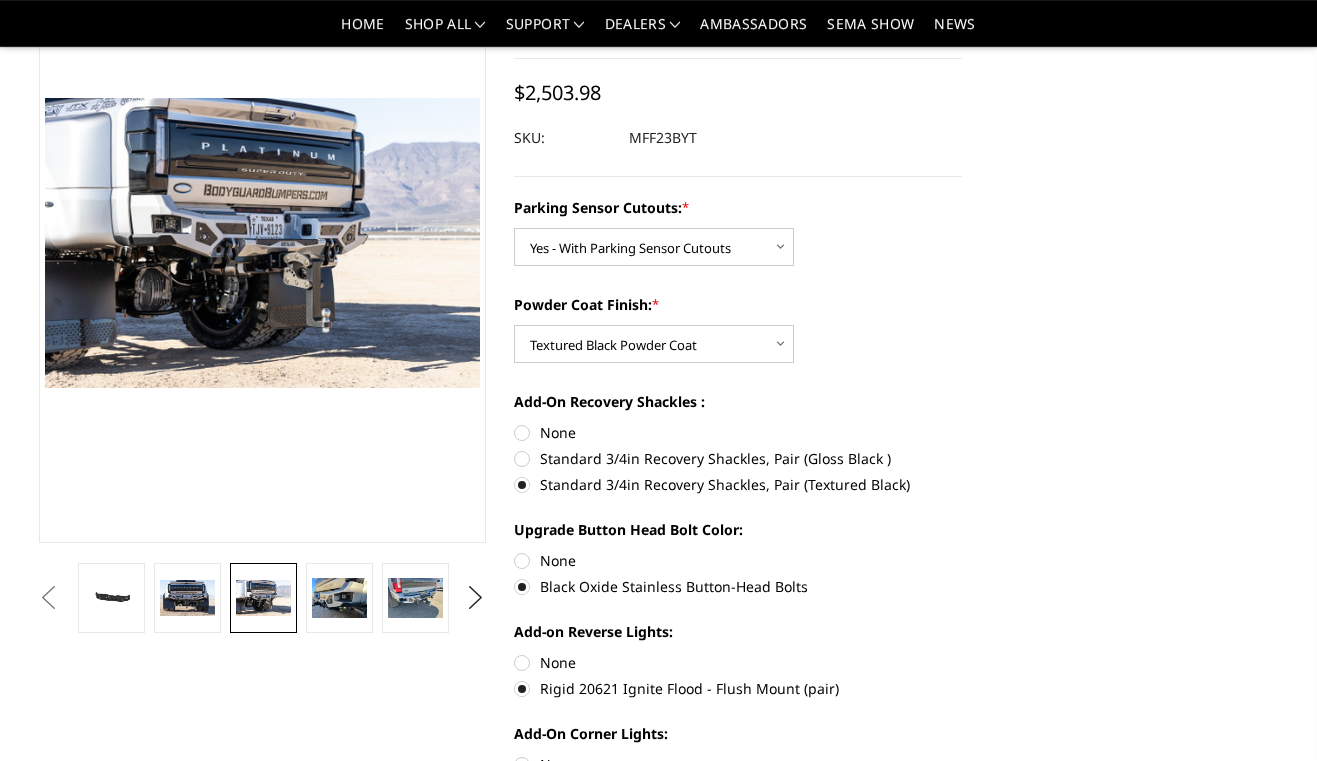 scroll, scrollTop: 108, scrollLeft: 0, axis: vertical 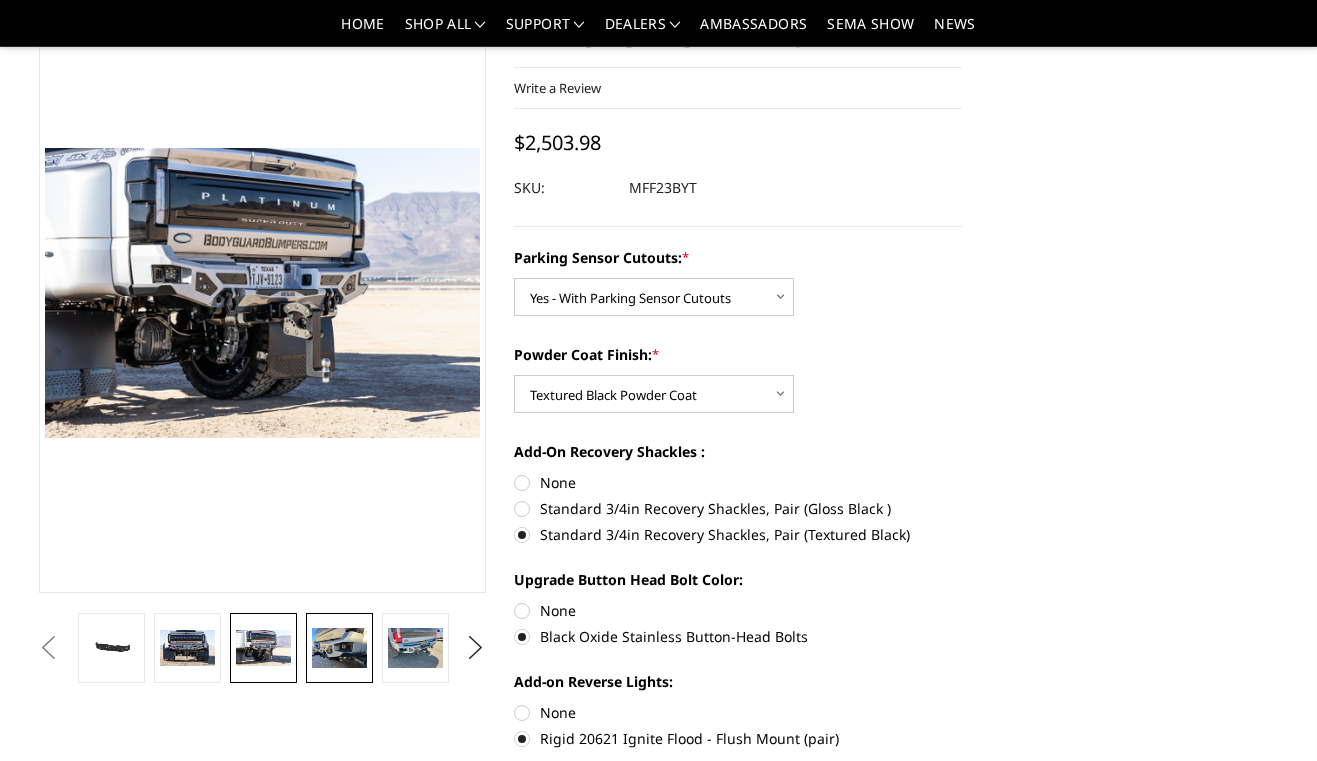 click at bounding box center (339, 648) 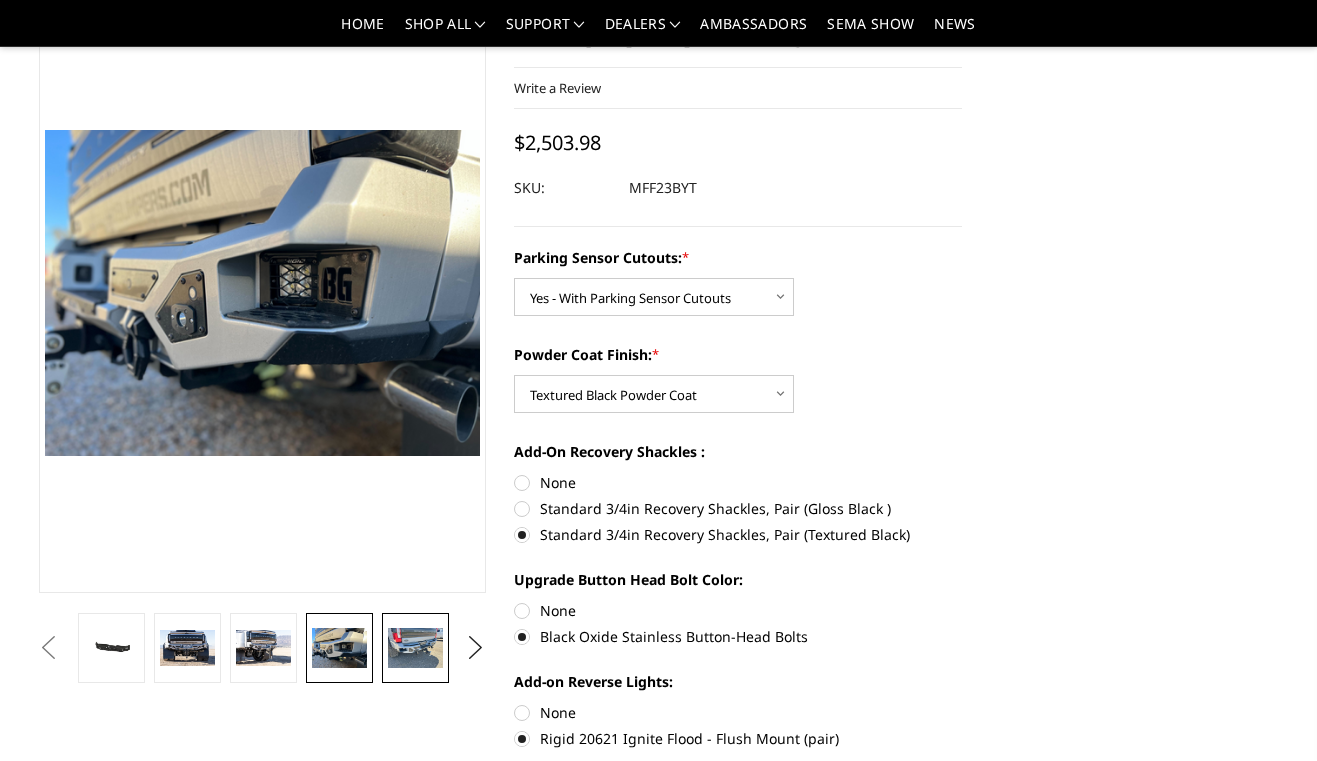 click at bounding box center [415, 648] 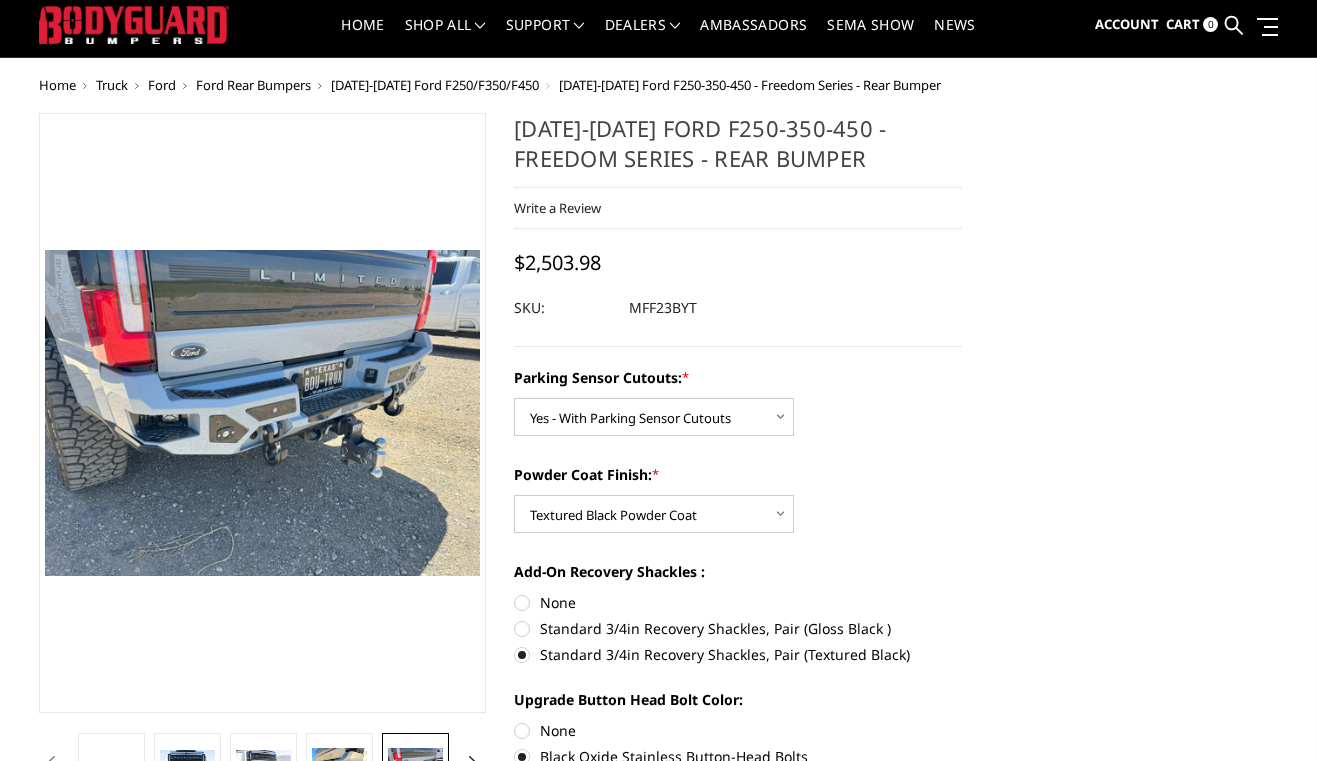 scroll, scrollTop: 0, scrollLeft: 0, axis: both 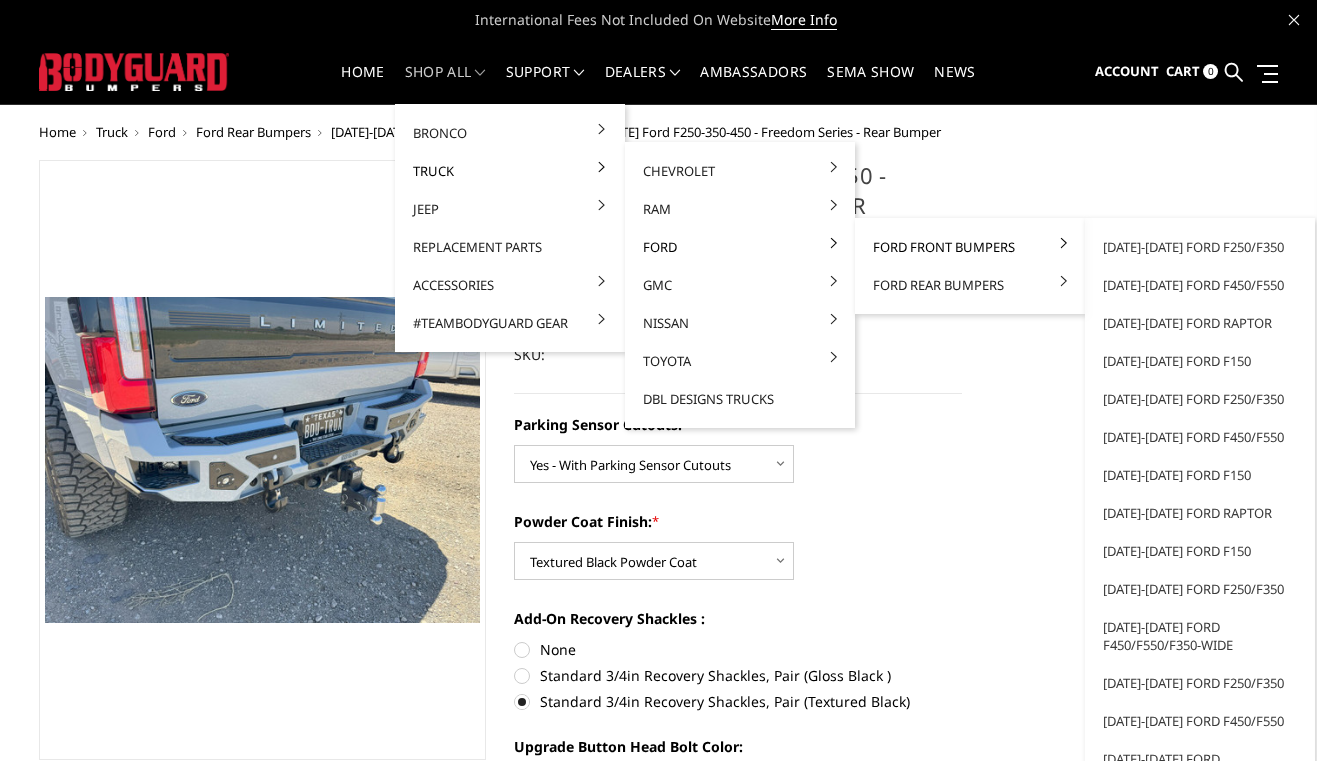 click on "Ford Front Bumpers" at bounding box center (970, 247) 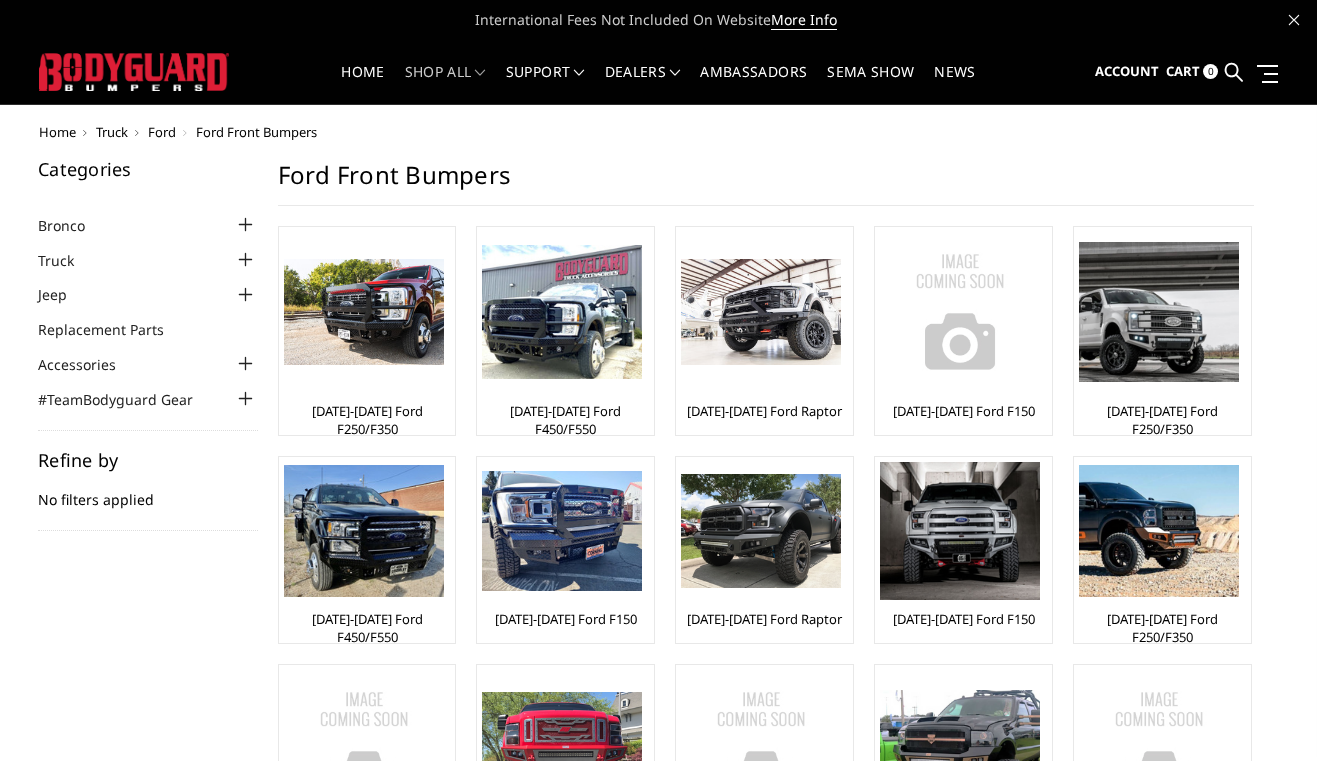 scroll, scrollTop: 0, scrollLeft: 0, axis: both 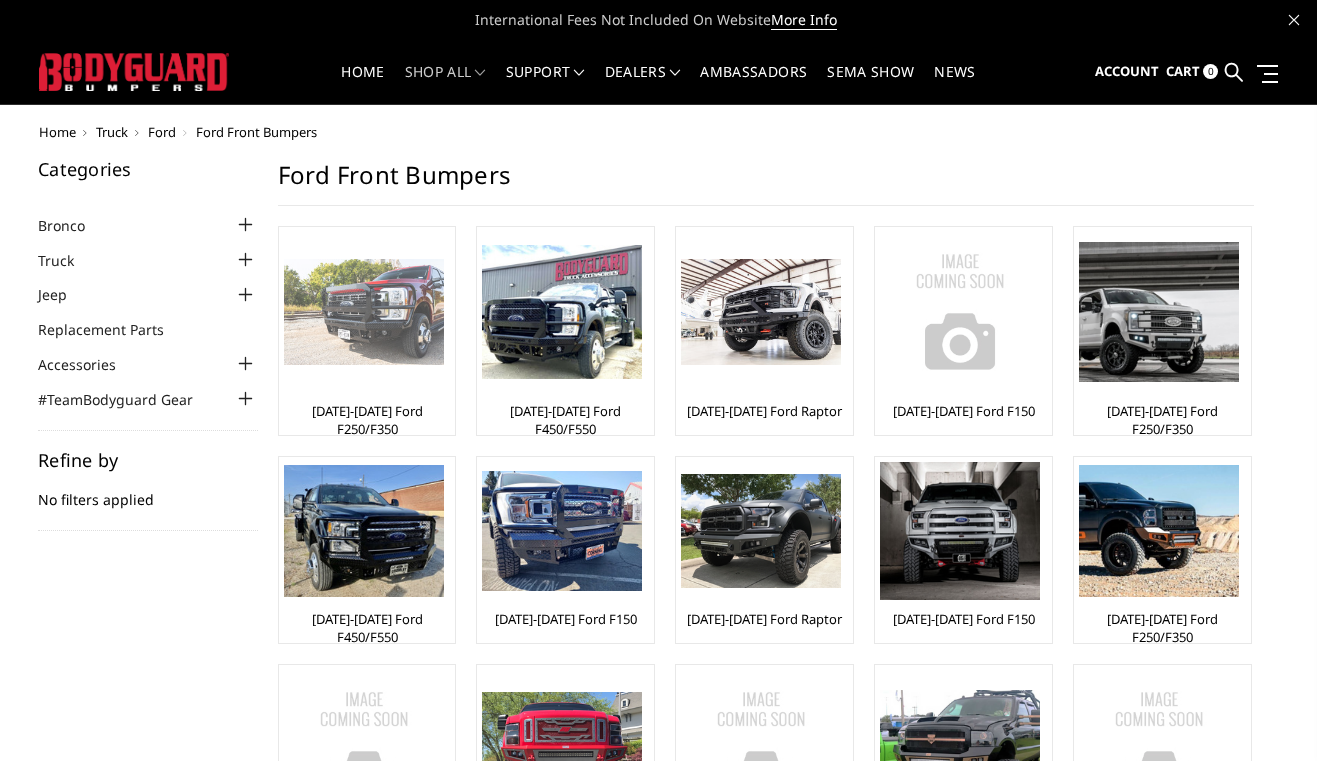 click at bounding box center [364, 312] 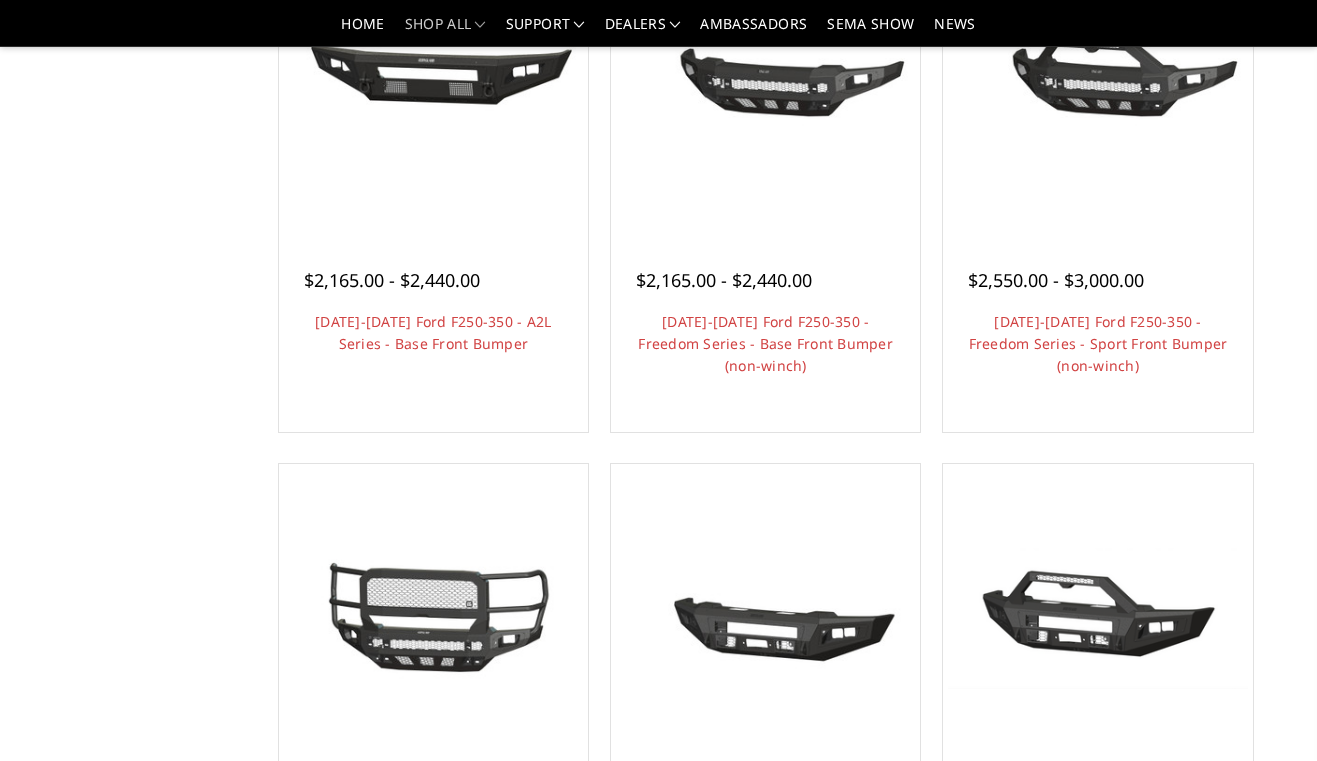 scroll, scrollTop: 864, scrollLeft: 0, axis: vertical 